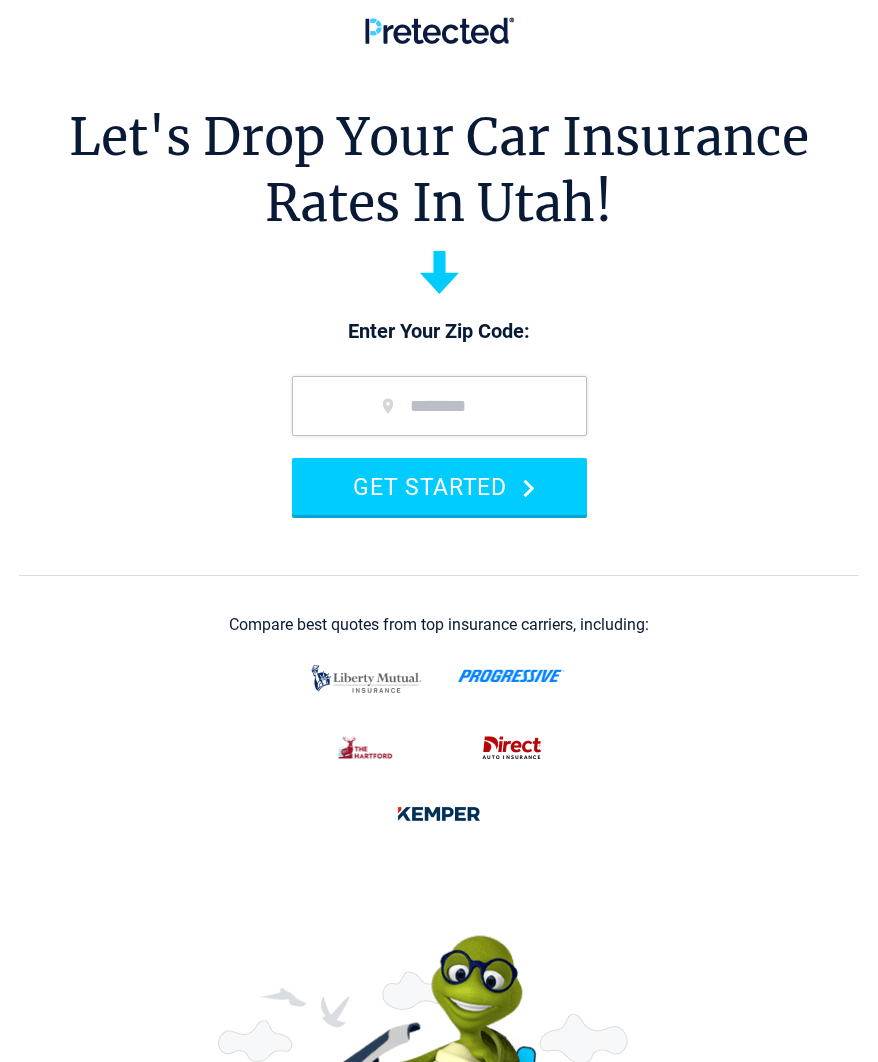scroll, scrollTop: 0, scrollLeft: 0, axis: both 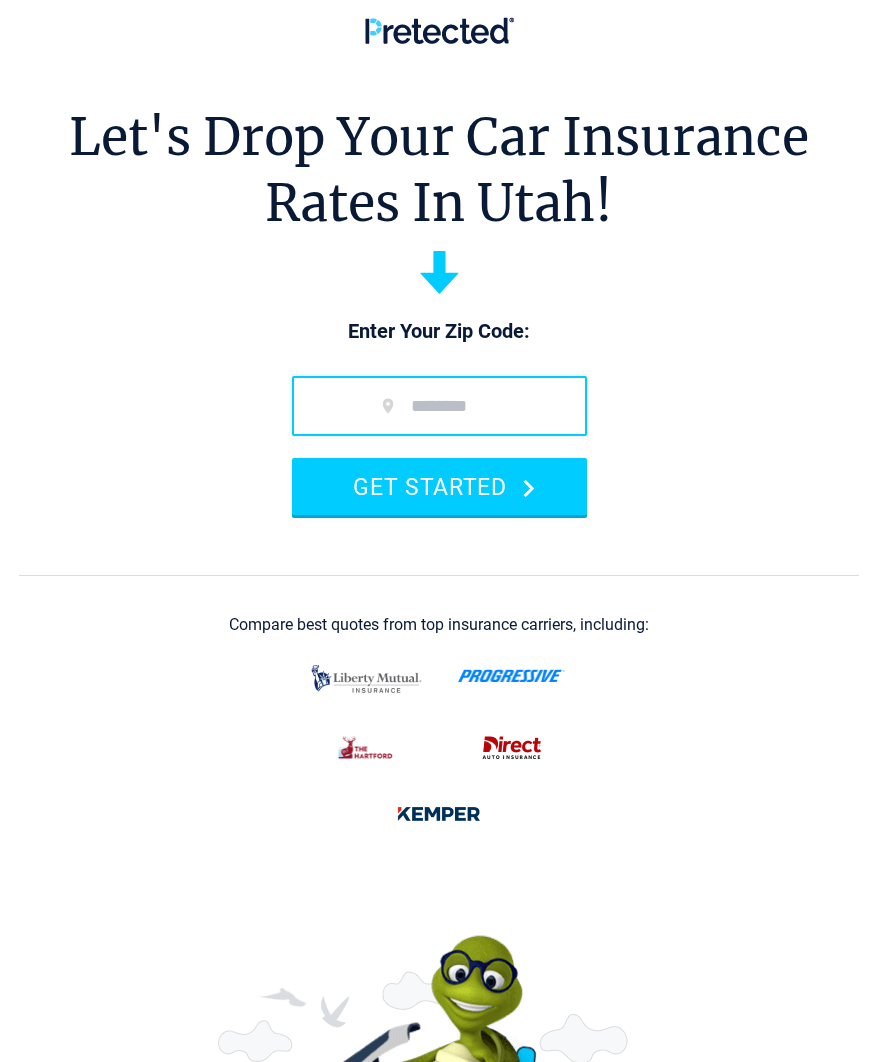 click at bounding box center [439, 406] 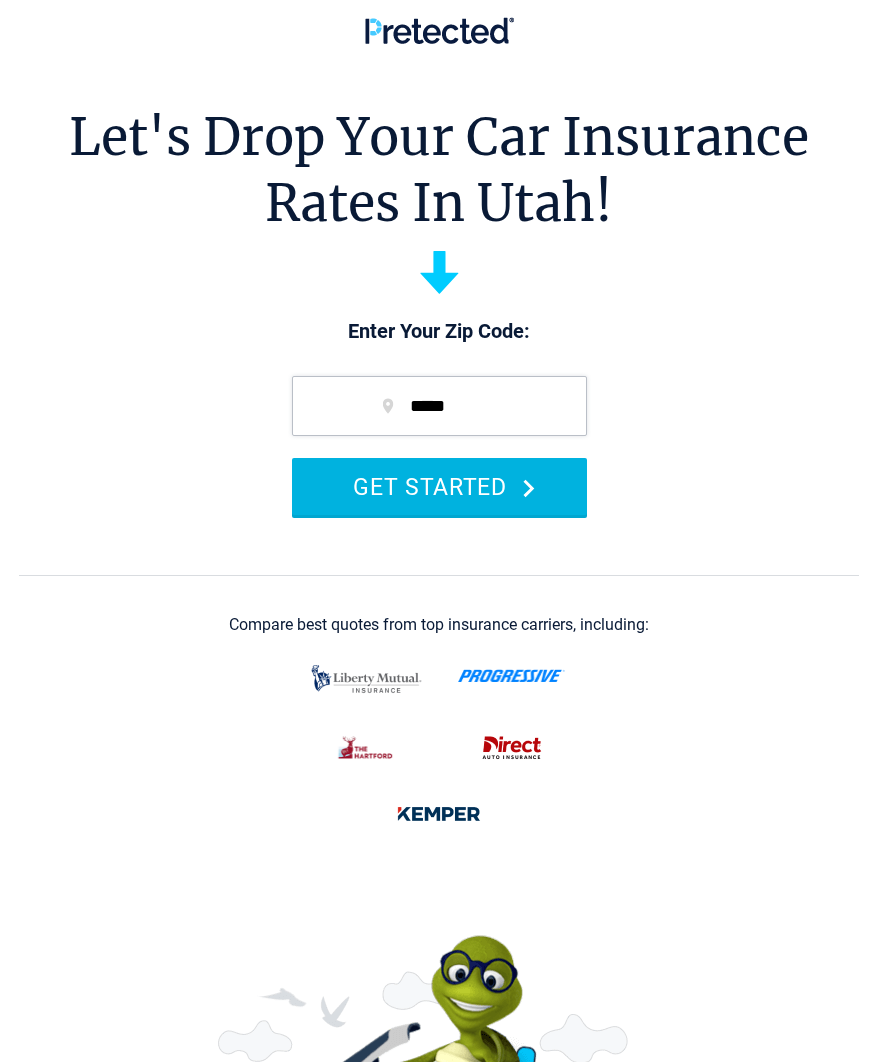 type on "*****" 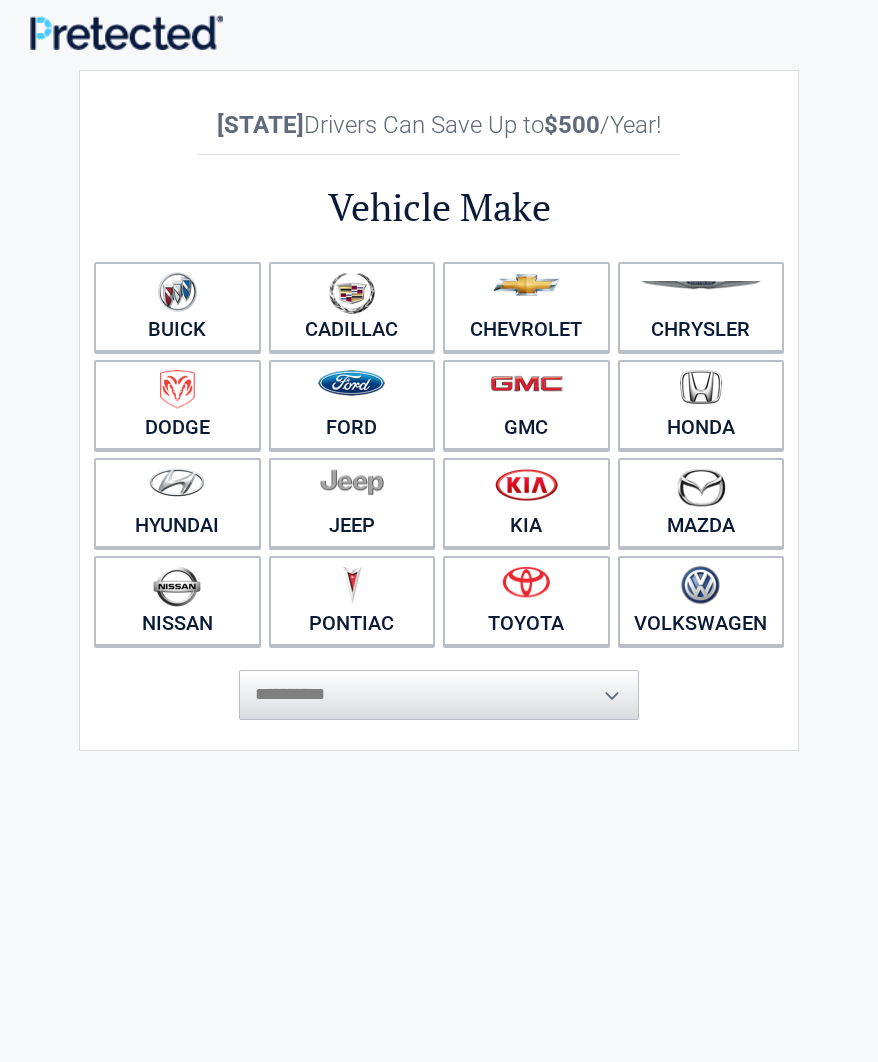 scroll, scrollTop: 0, scrollLeft: 0, axis: both 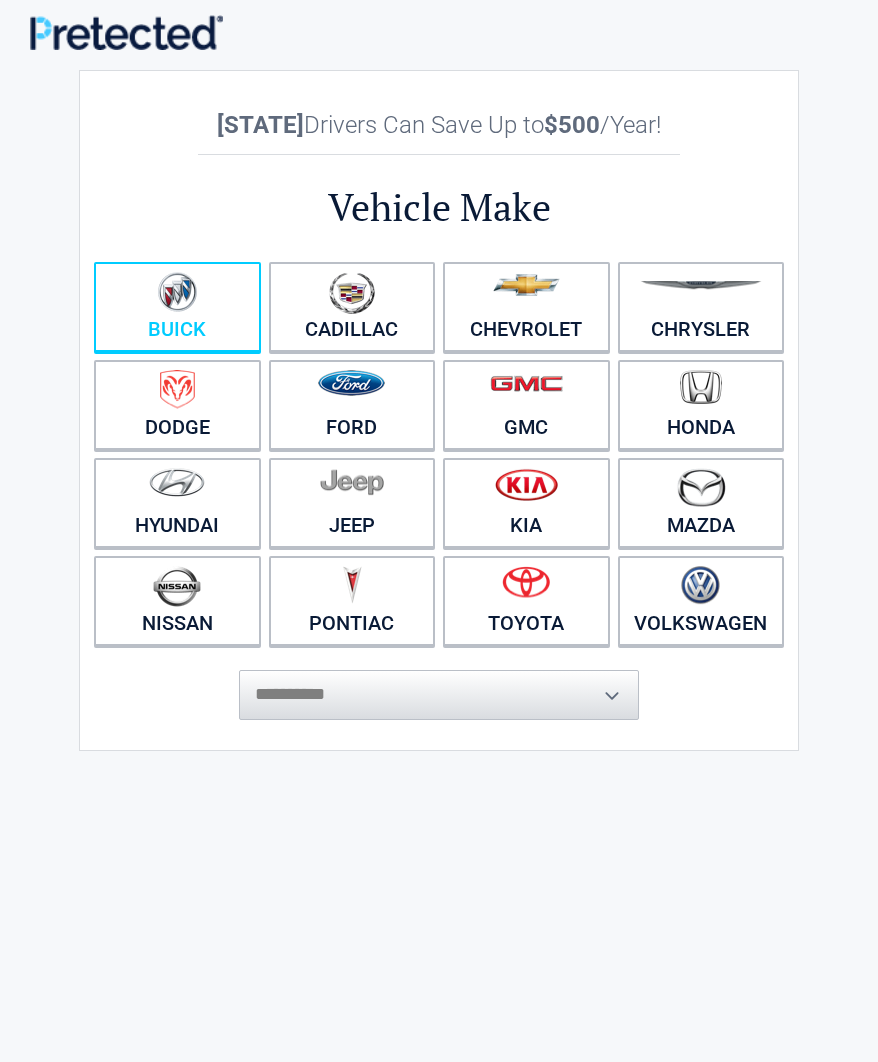 click at bounding box center (177, 294) 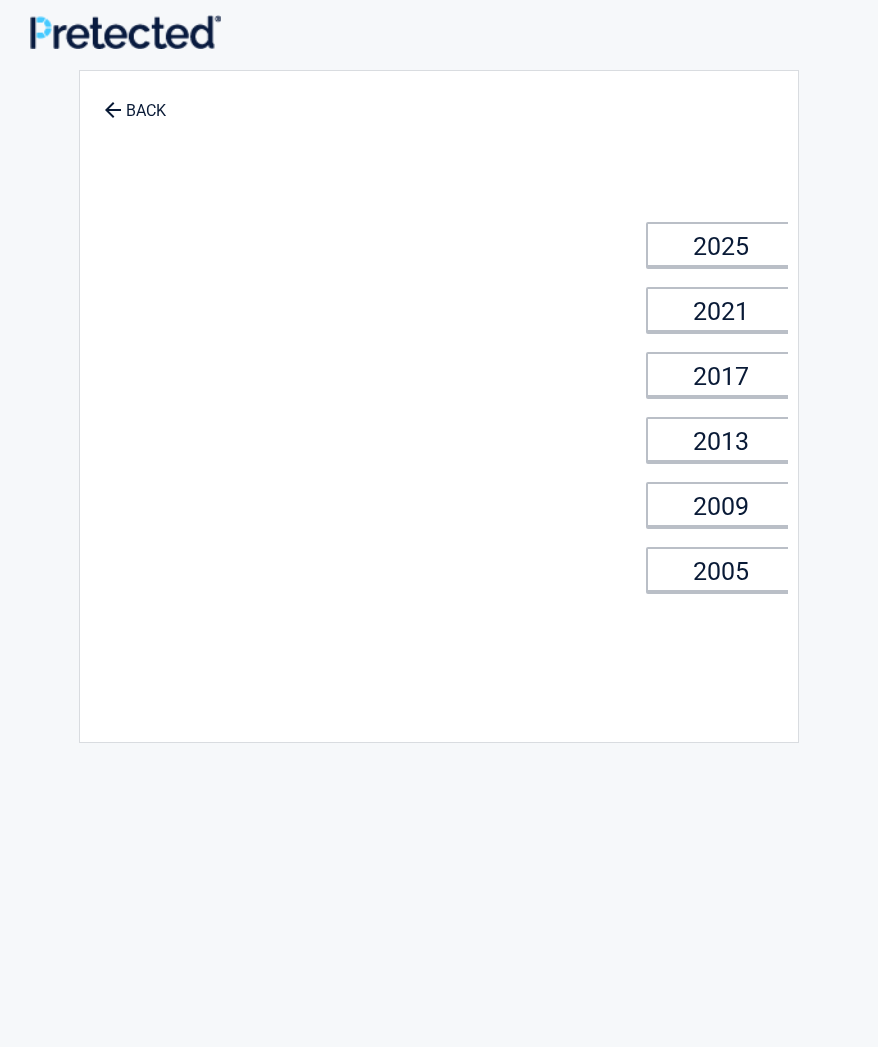click on "**********" at bounding box center [439, 406] 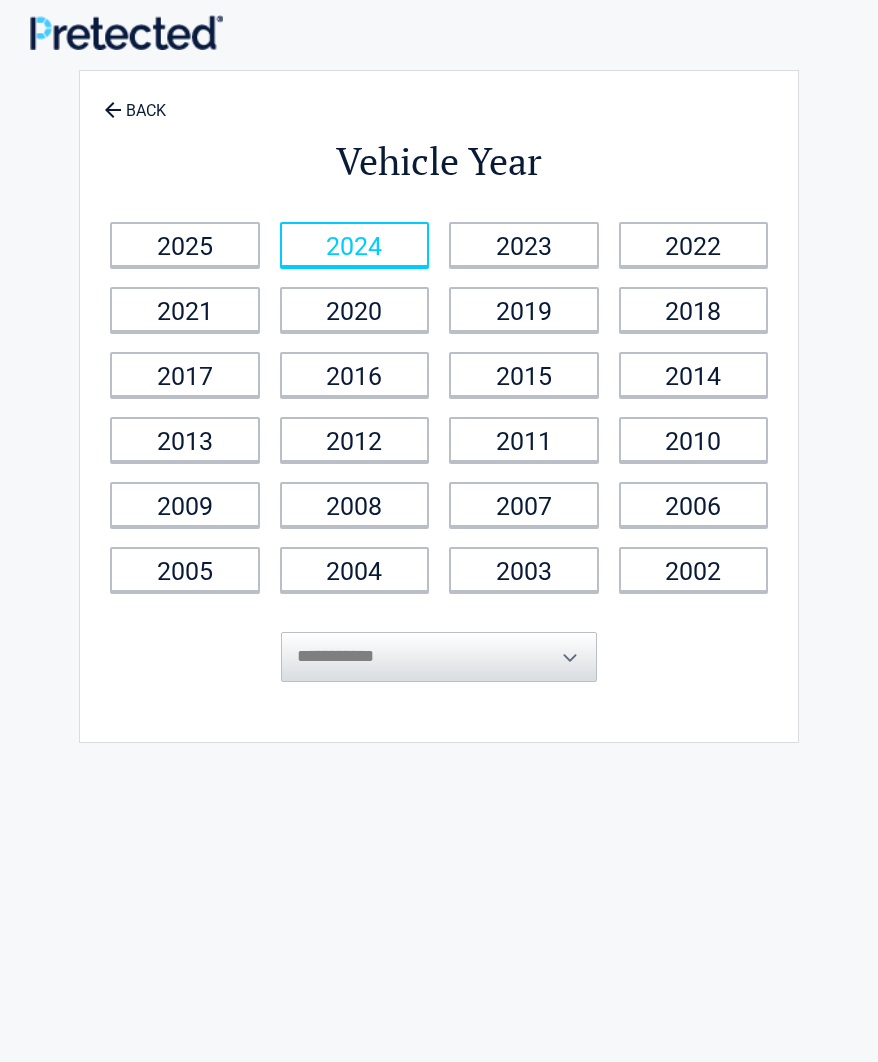 click on "2024" at bounding box center (355, 244) 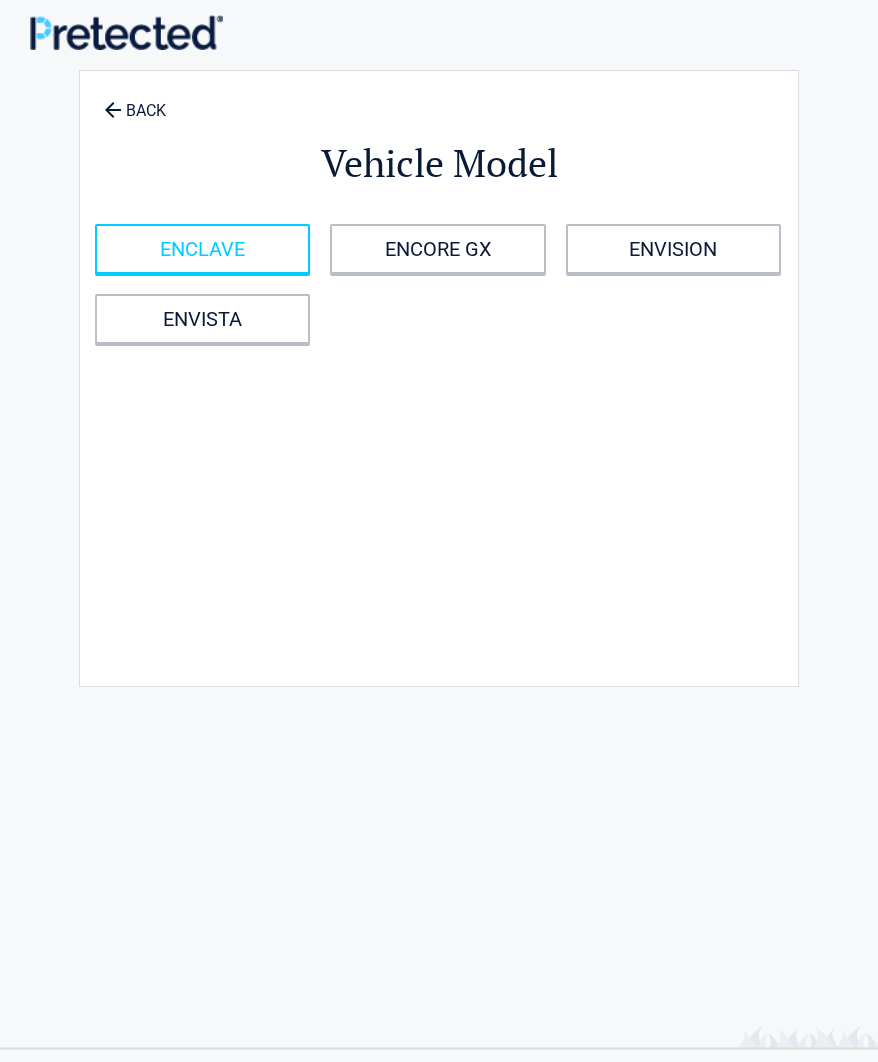 click on "ENCLAVE" at bounding box center [202, 249] 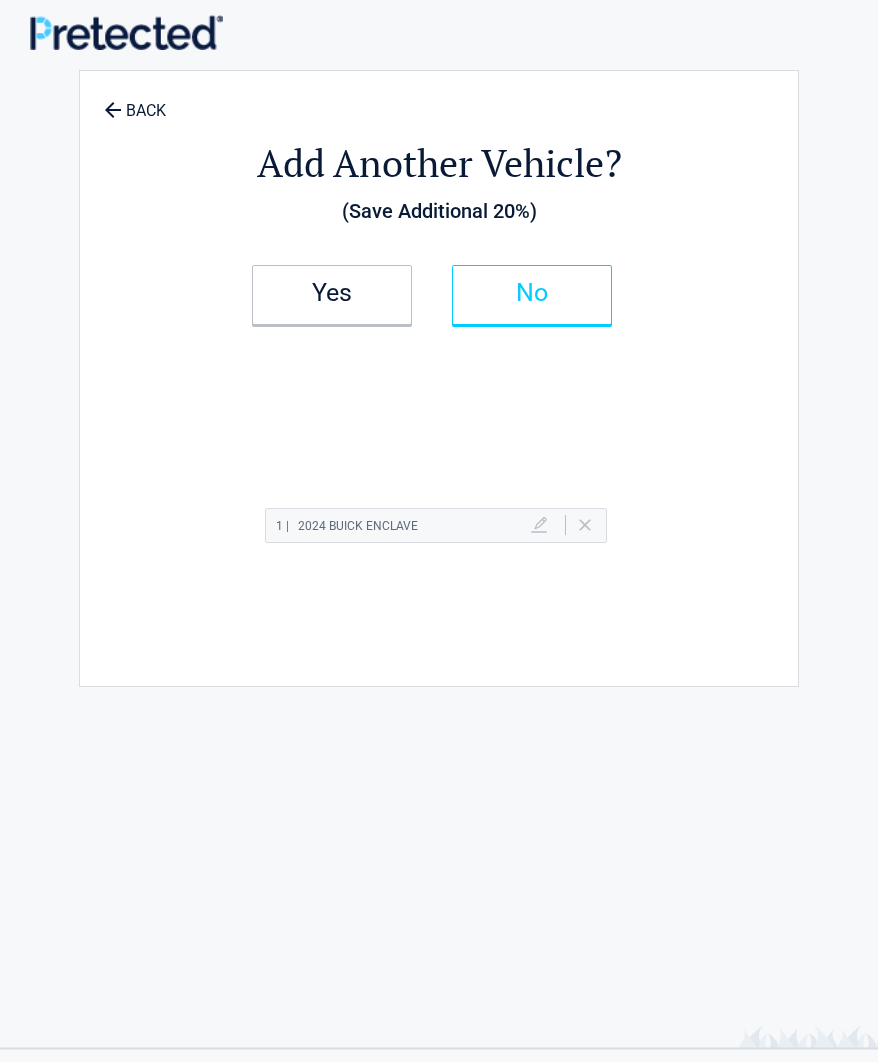 click on "No" at bounding box center [532, 293] 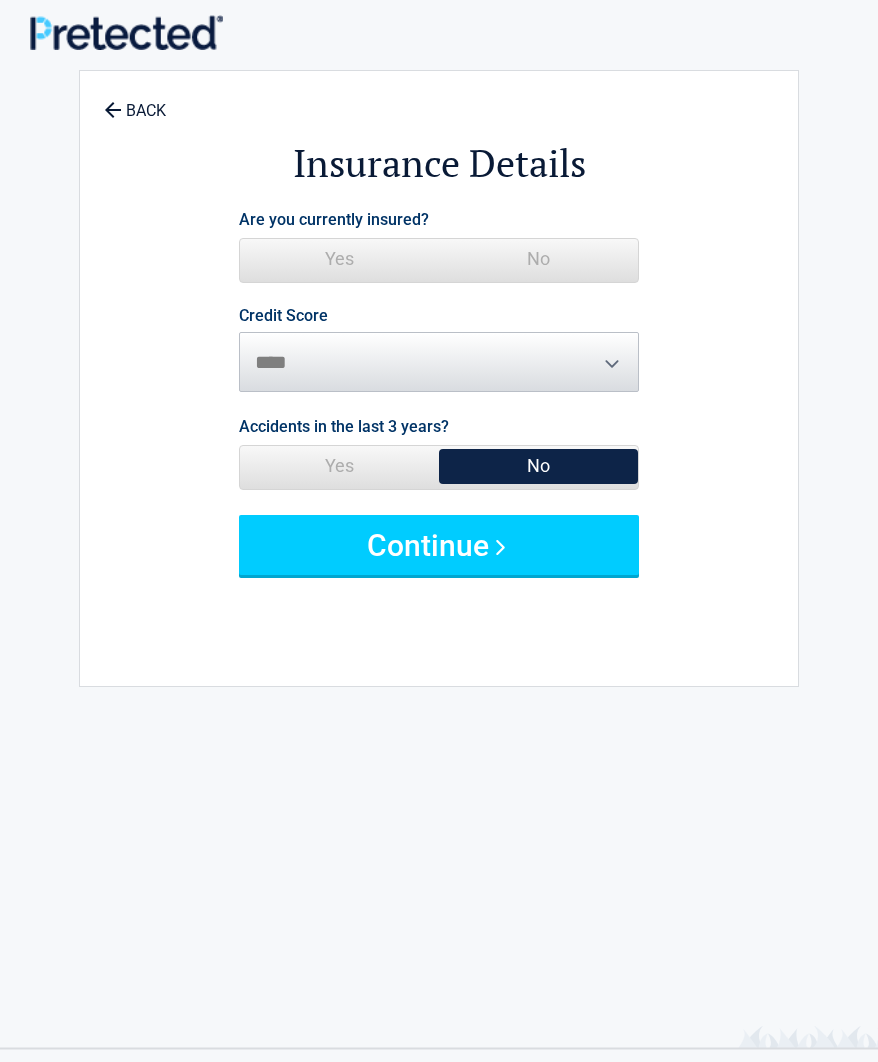 click on "Yes" at bounding box center [339, 259] 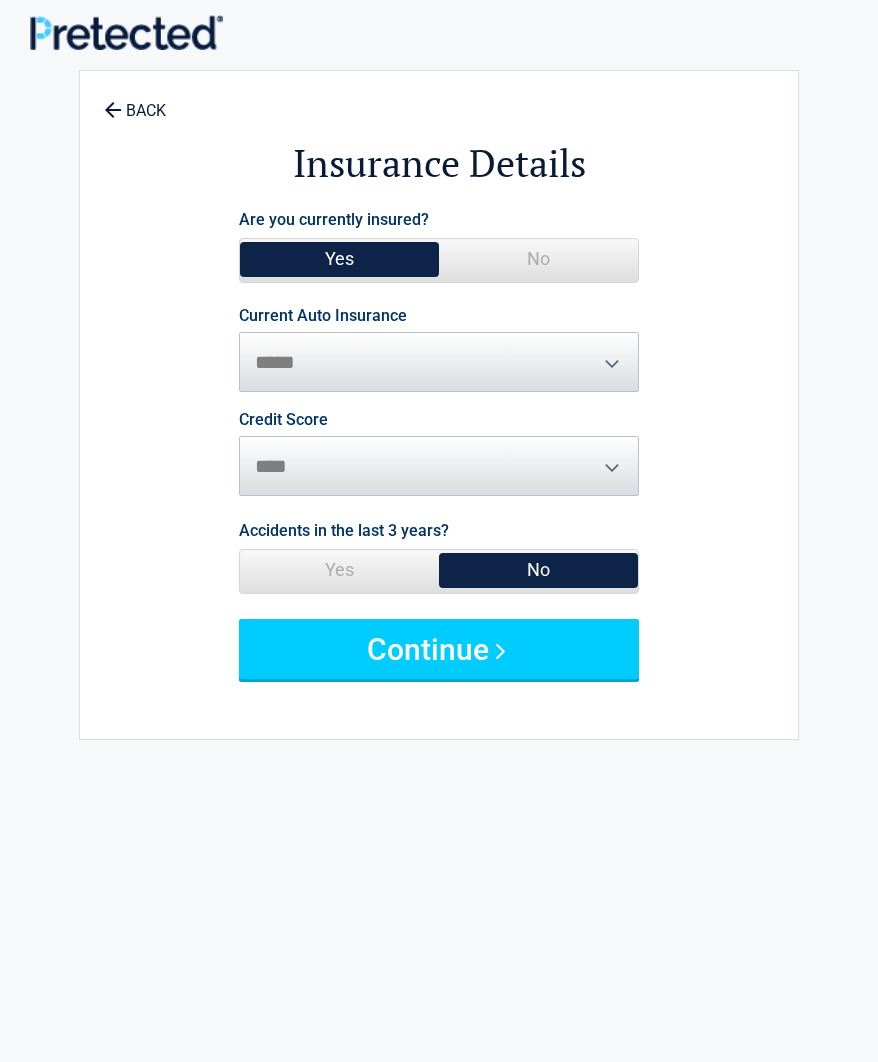 click on "Yes" at bounding box center [339, 570] 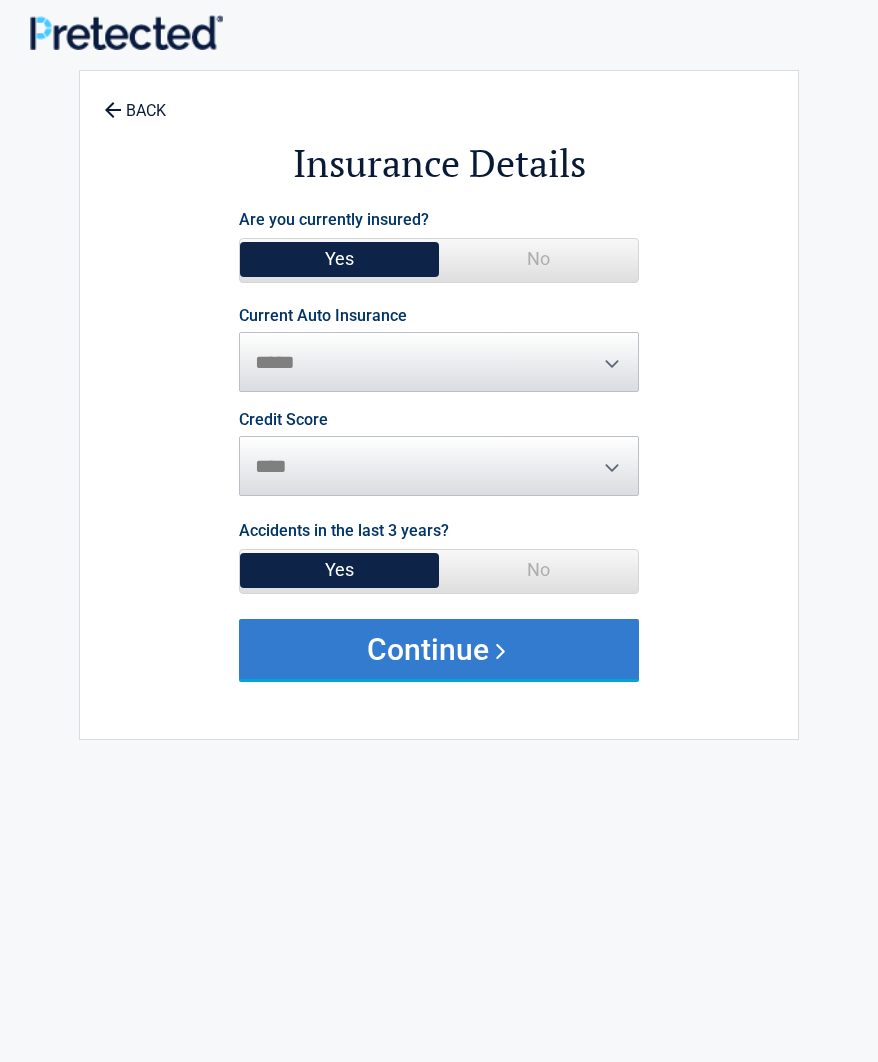 click on "Continue" at bounding box center [439, 649] 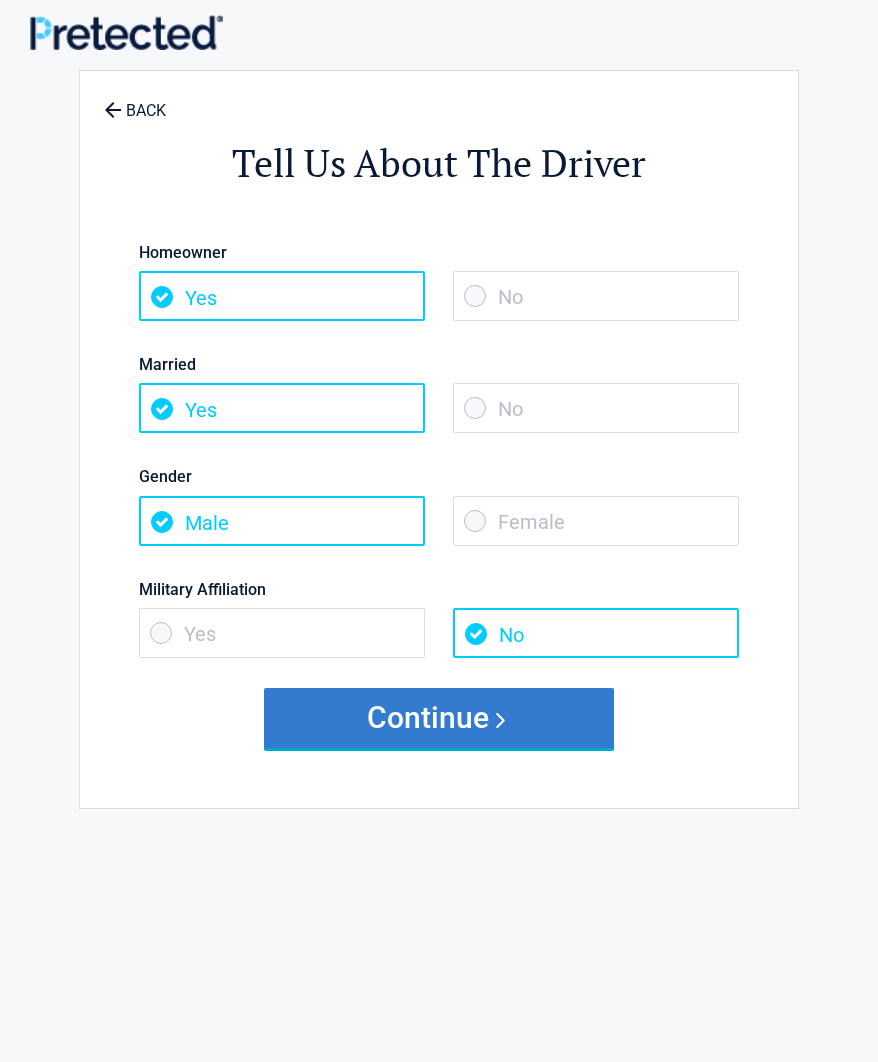 click on "Continue" at bounding box center [439, 718] 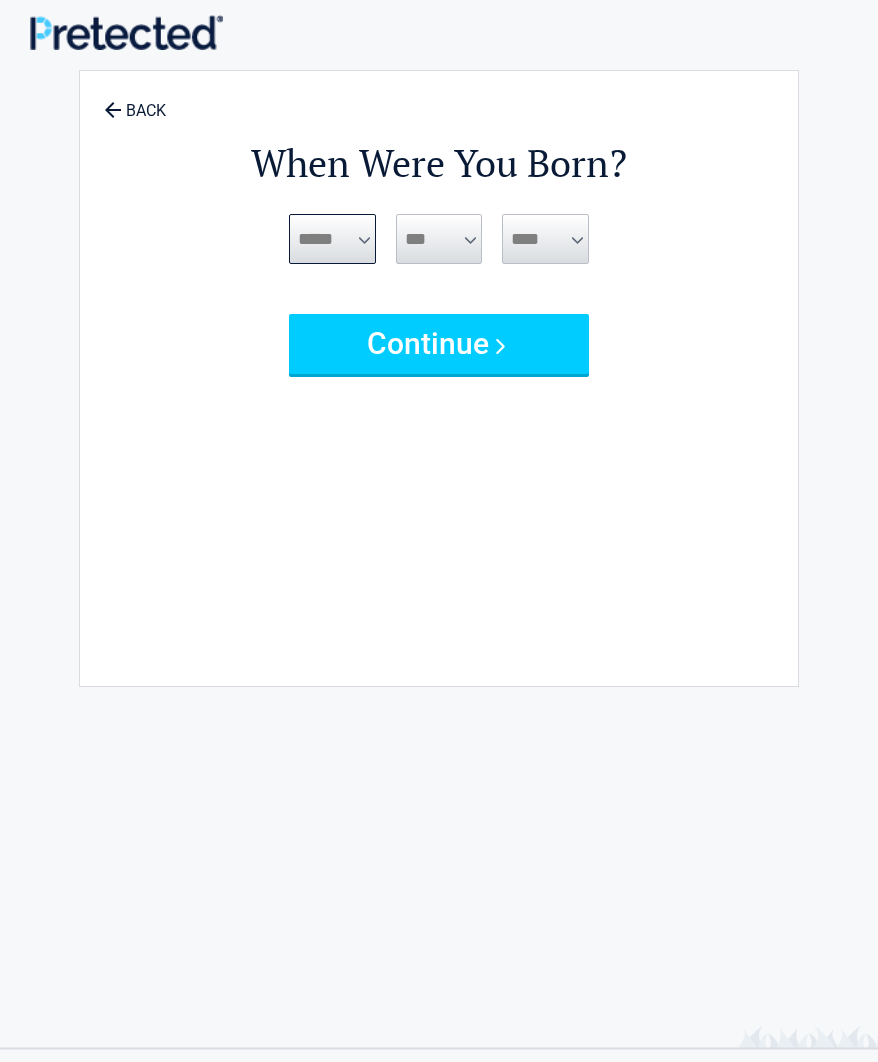 select on "*" 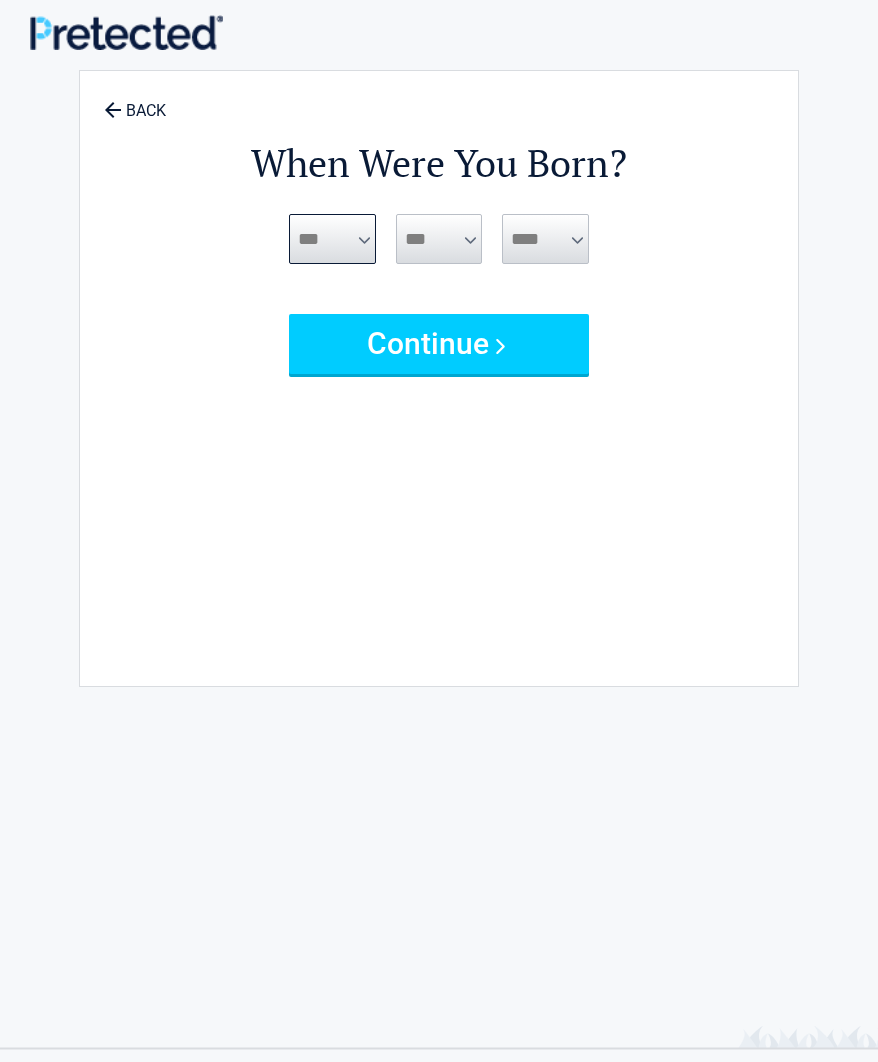 click on "*****
***
***
***
***
***
***
***
***
***
***
***
***" at bounding box center [332, 239] 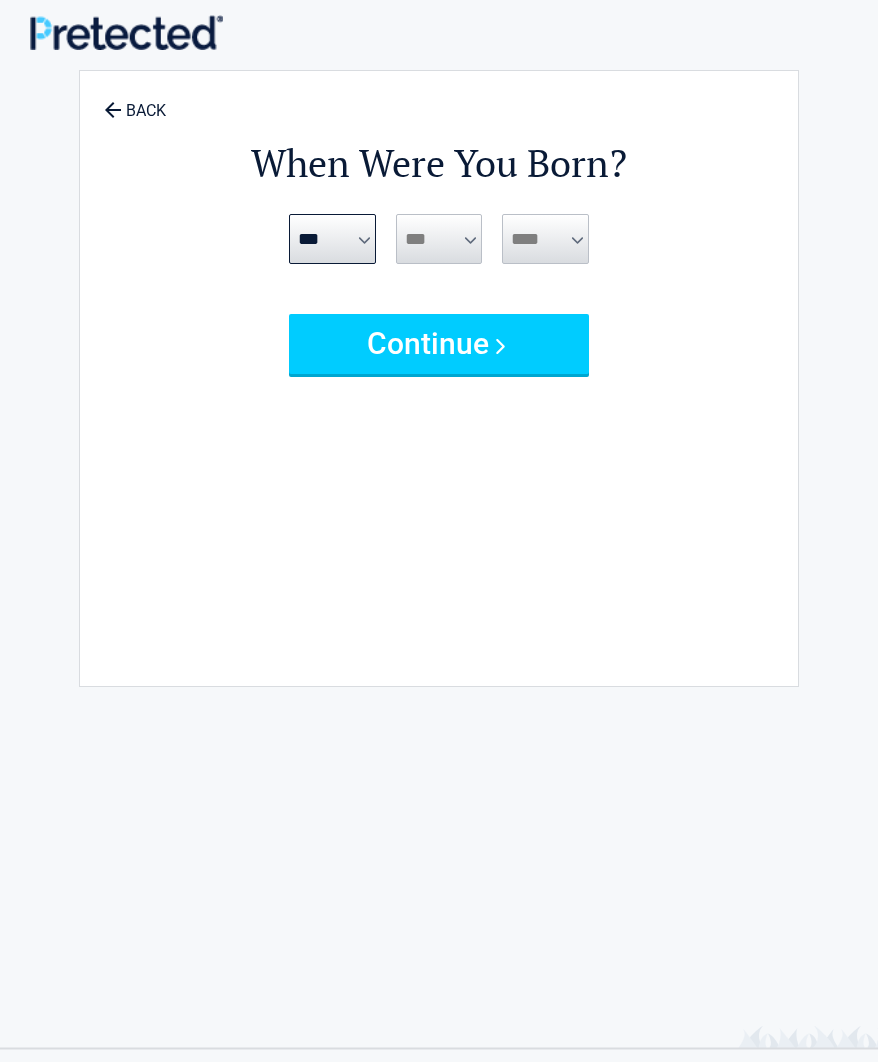 click on "When Were You Born?
*****
***
***
***
***
***
***
***
***
***
***
***
***
***
***
****
****
****
****
****
****
****
****
****
****
****
****
****
****
****
****
****
****
****
****
****
****
****
****
****
****
****
****
****
****
****
****
****
****
****
****
**** ****" at bounding box center (439, 368) 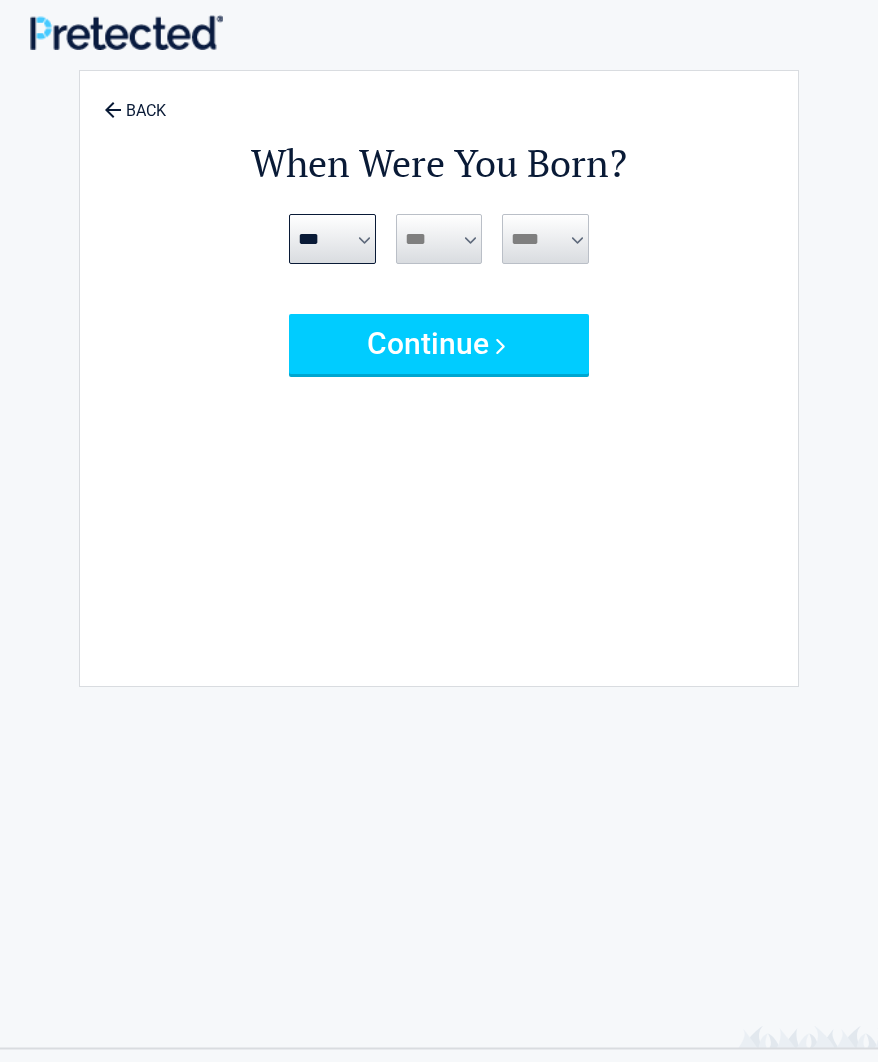 click on "When Were You Born?
*****
***
***
***
***
***
***
***
***
***
***
***
***
***
***
****
****
****
****
****
****
****
****
****
****
****
****
****
****
****
****
****
****
****
****
****
****
****
****
****
****
****
****
****
****
****
****
****
****
****
****
**** ****" at bounding box center (439, 368) 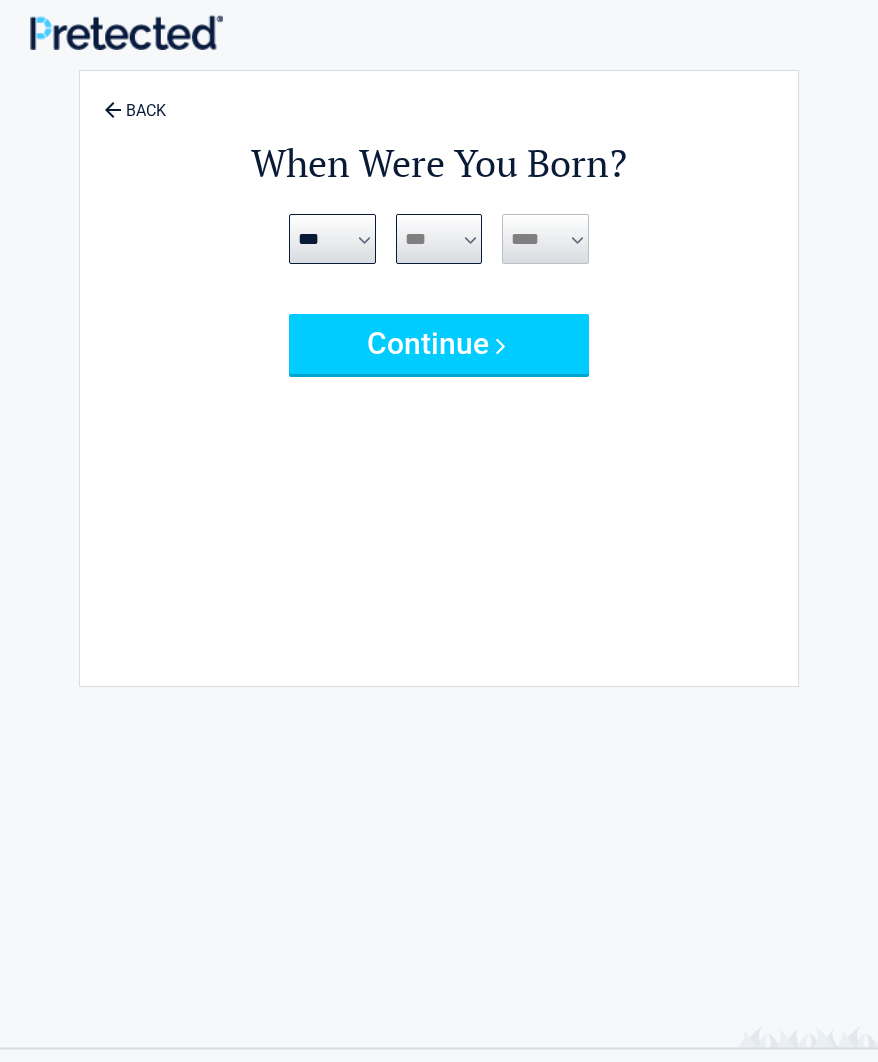 select on "*" 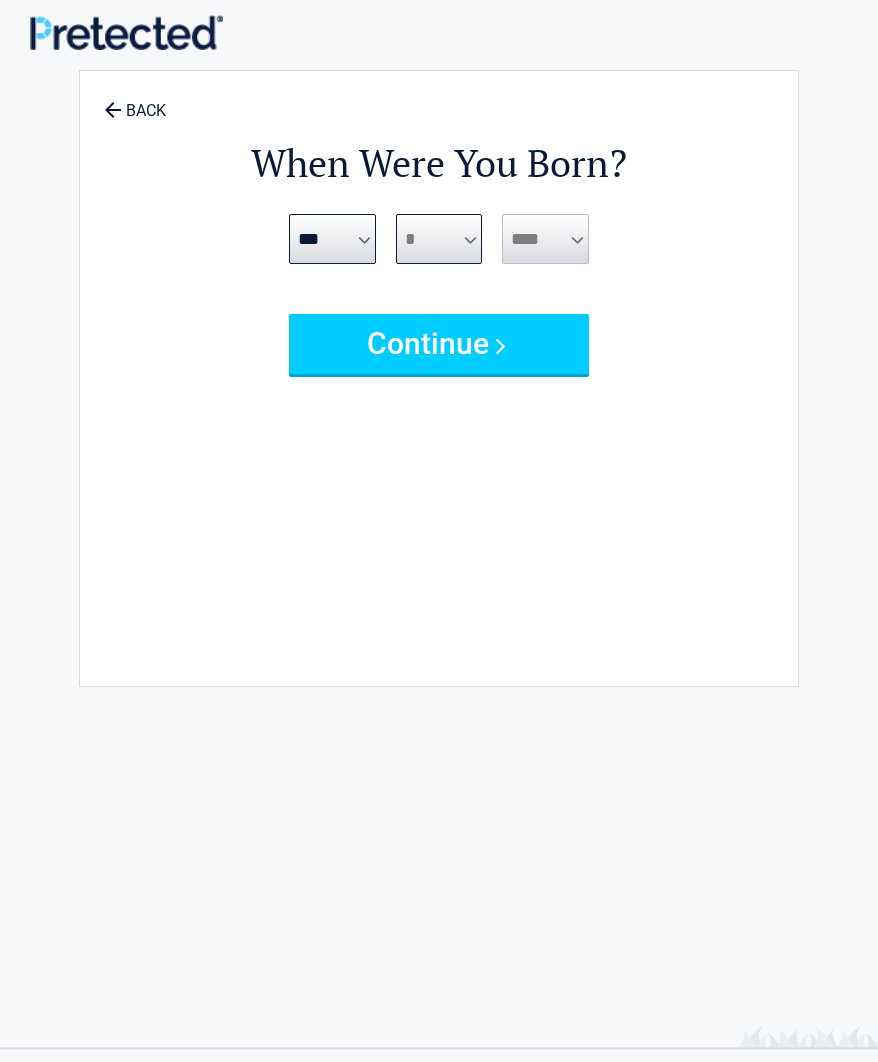 click on "*** * * * * * * * * * ** ** ** ** ** ** ** ** ** ** ** ** ** ** ** ** ** ** ** ** **" at bounding box center [439, 239] 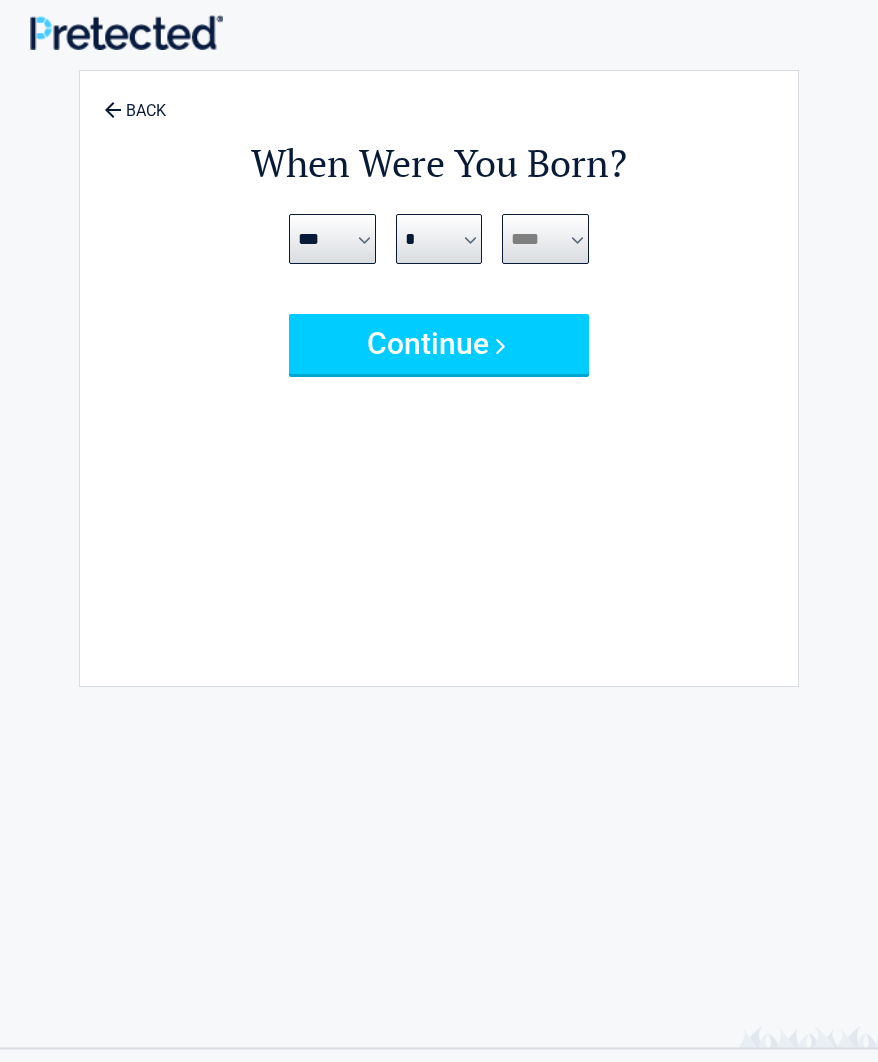 select on "****" 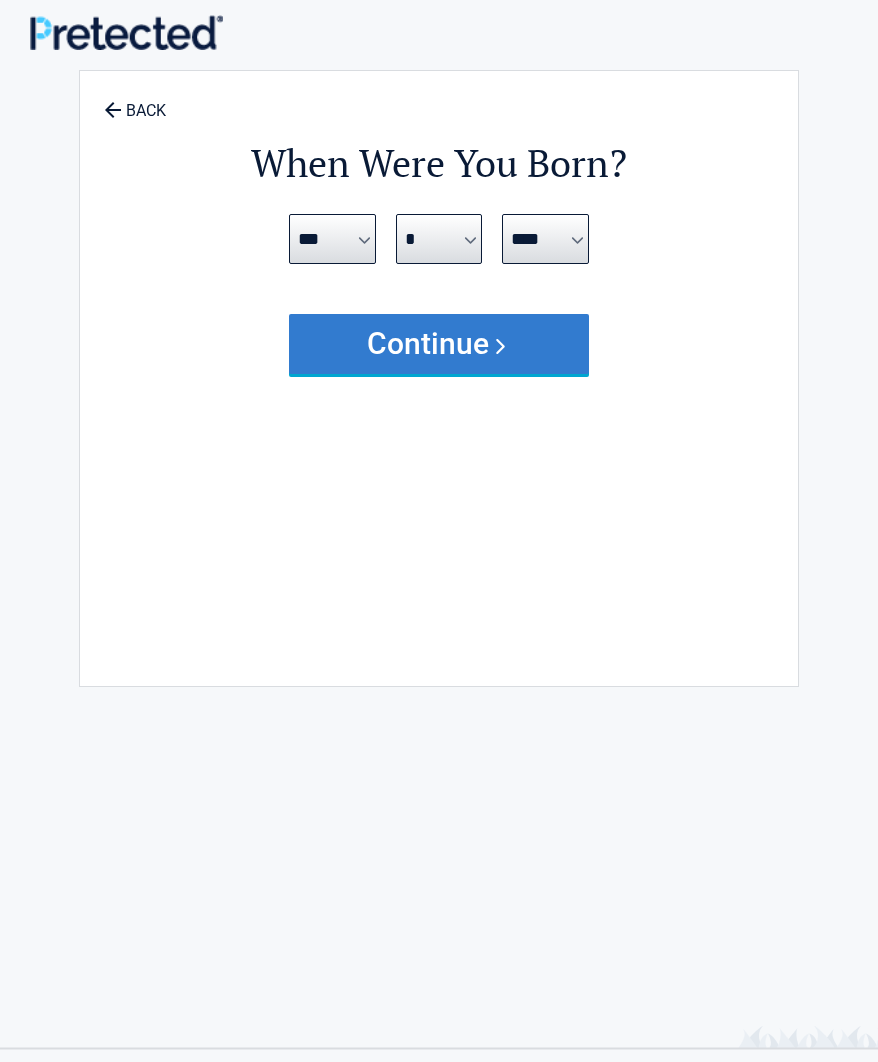 click on "Continue" at bounding box center [439, 344] 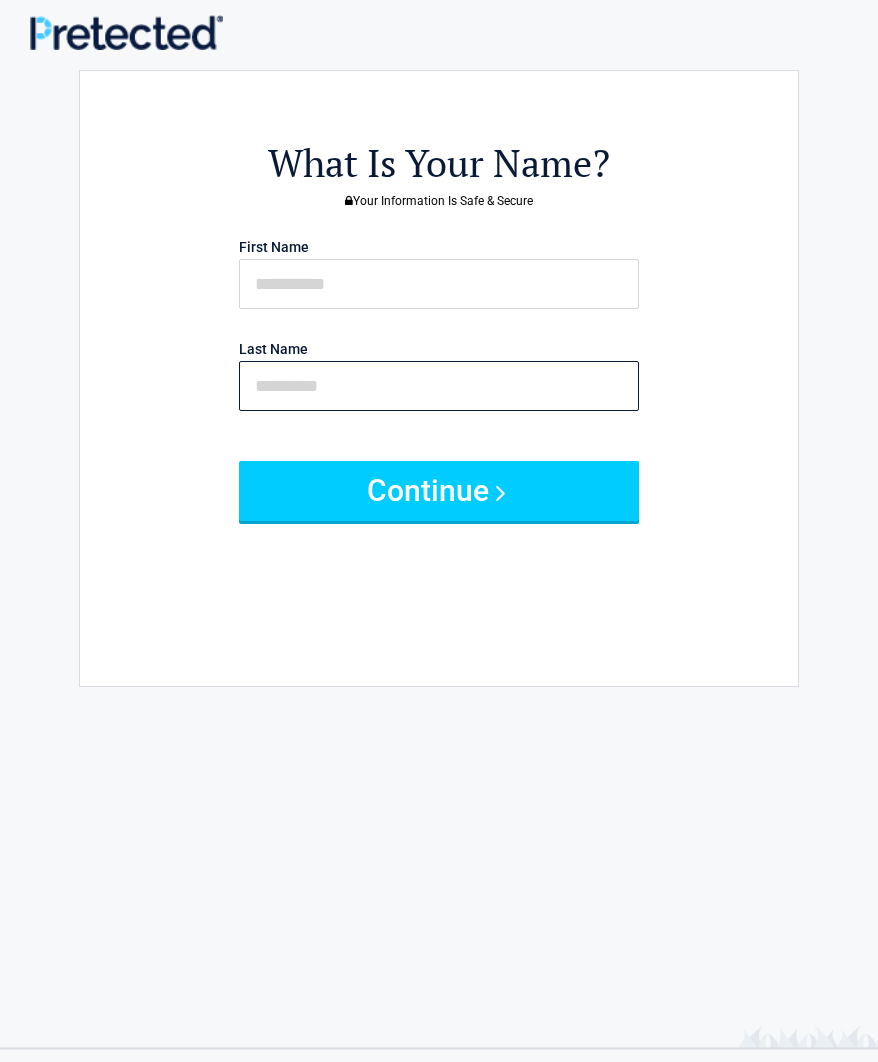 click at bounding box center [439, 386] 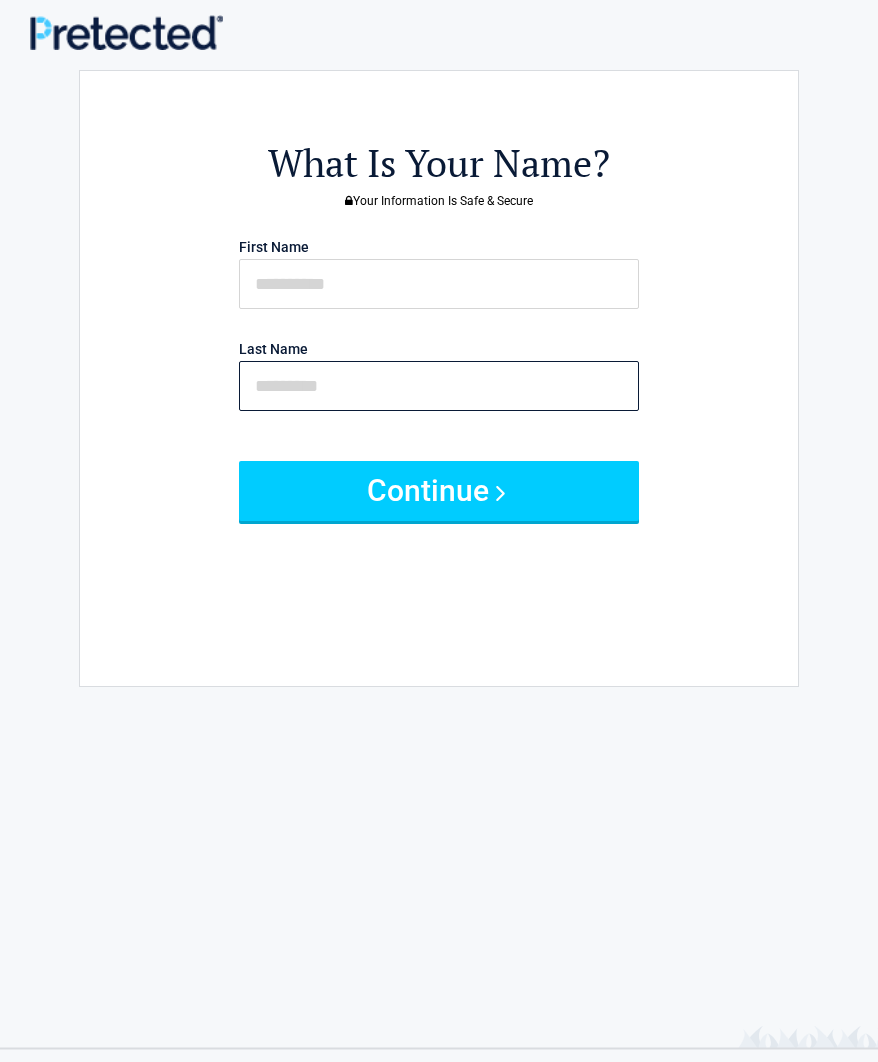click at bounding box center (439, 386) 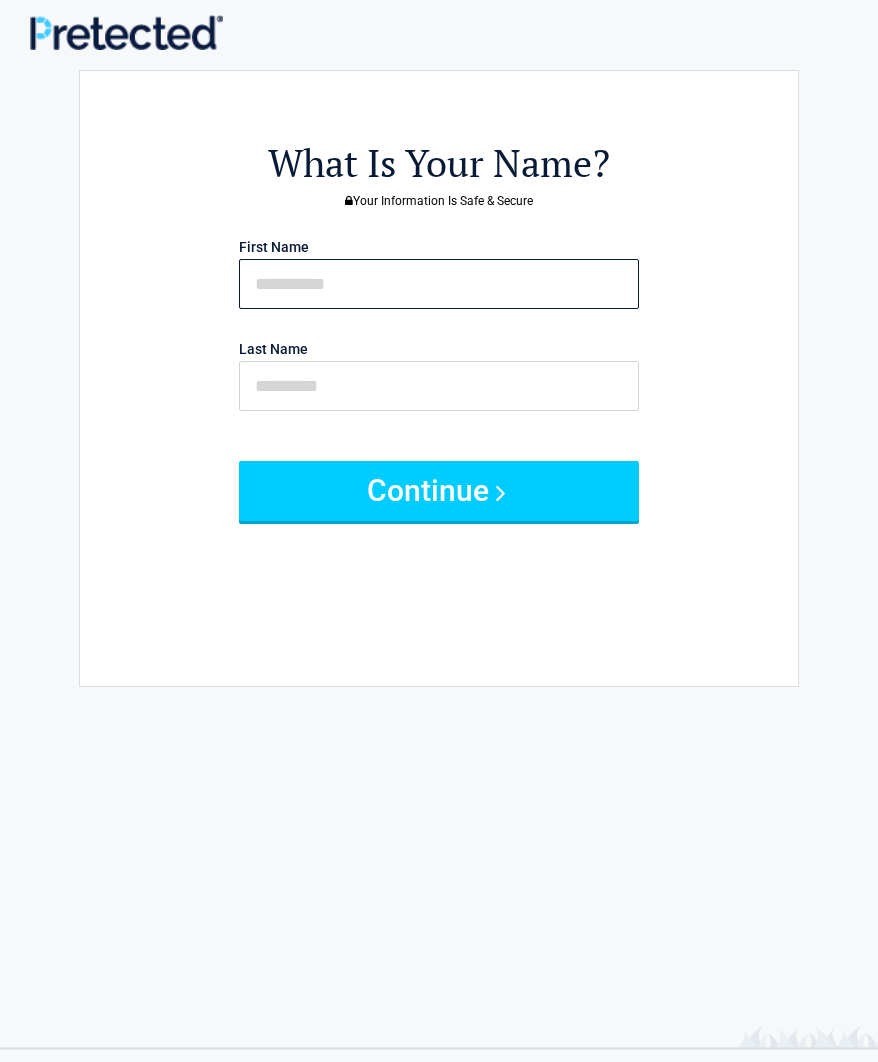 click at bounding box center (439, 284) 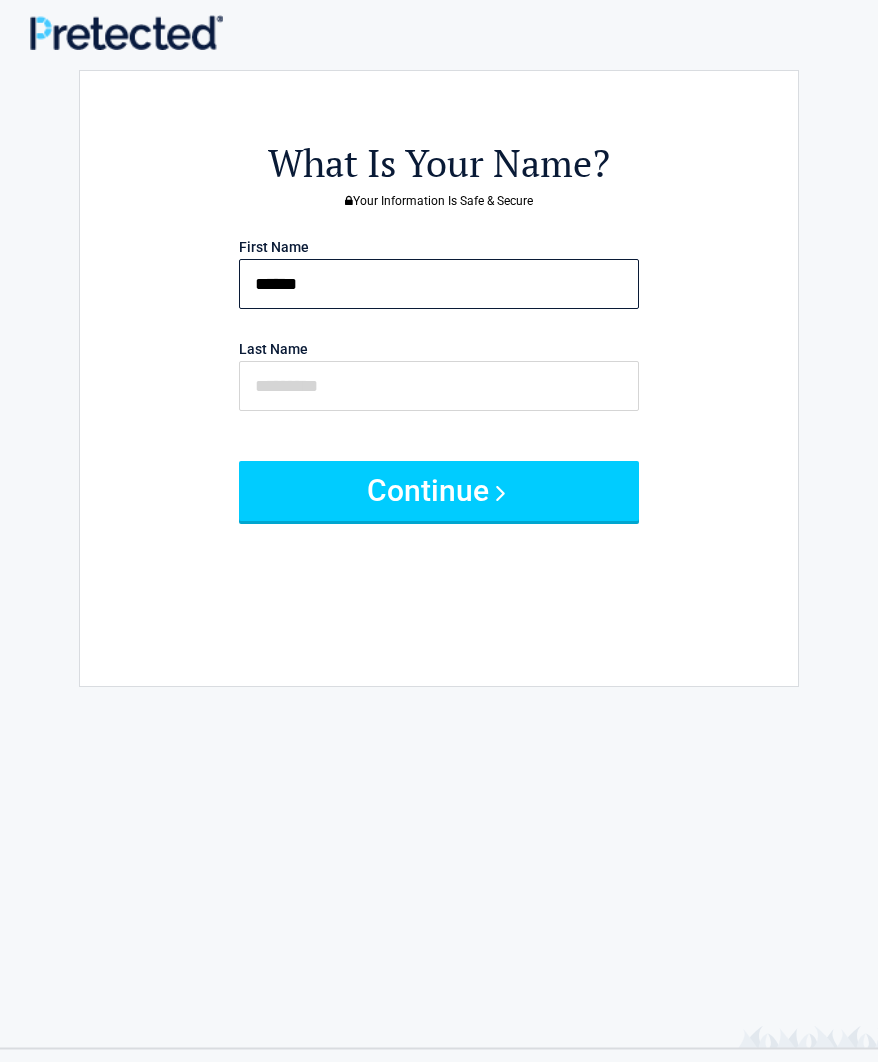 click on "******" at bounding box center (439, 284) 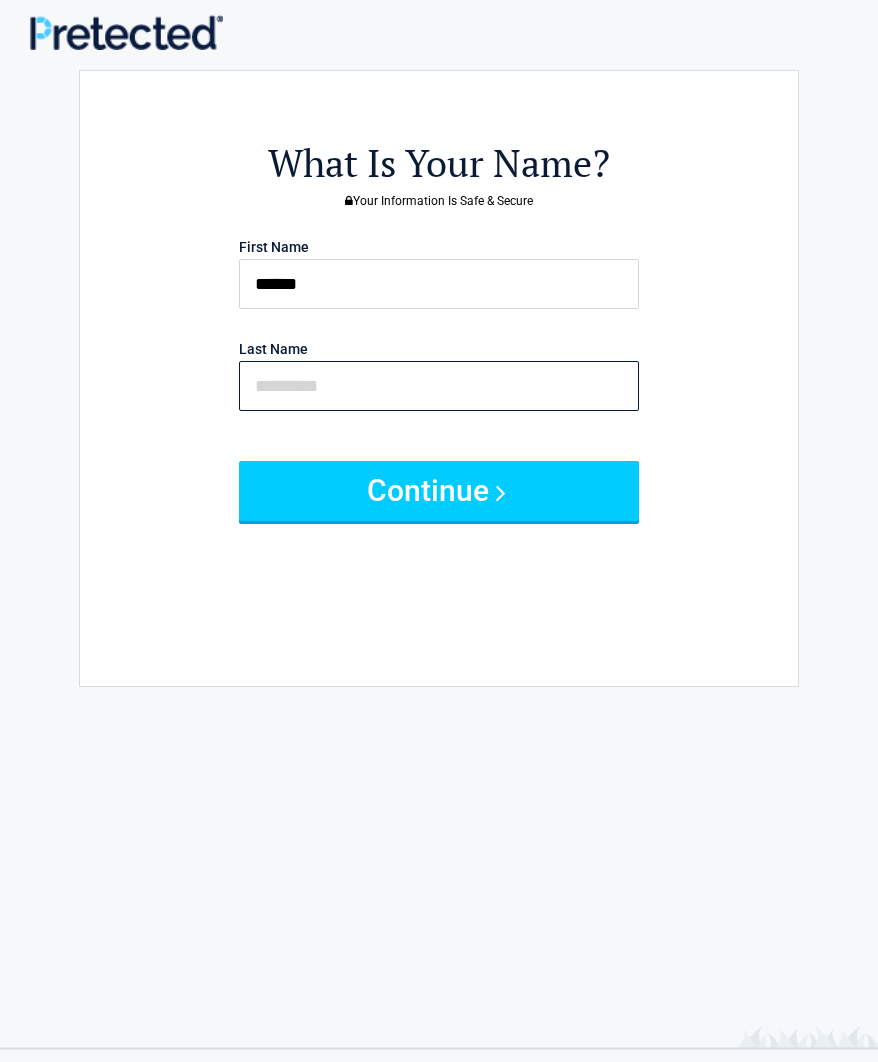 click at bounding box center [439, 386] 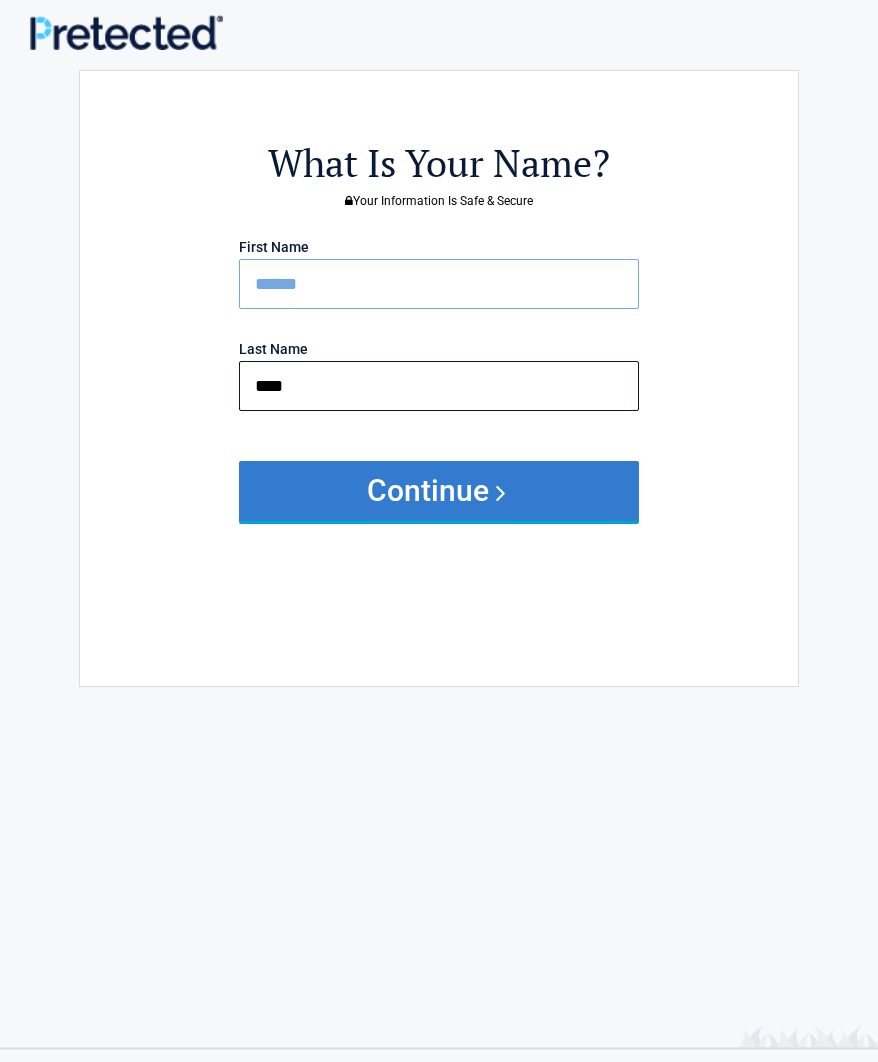 type on "****" 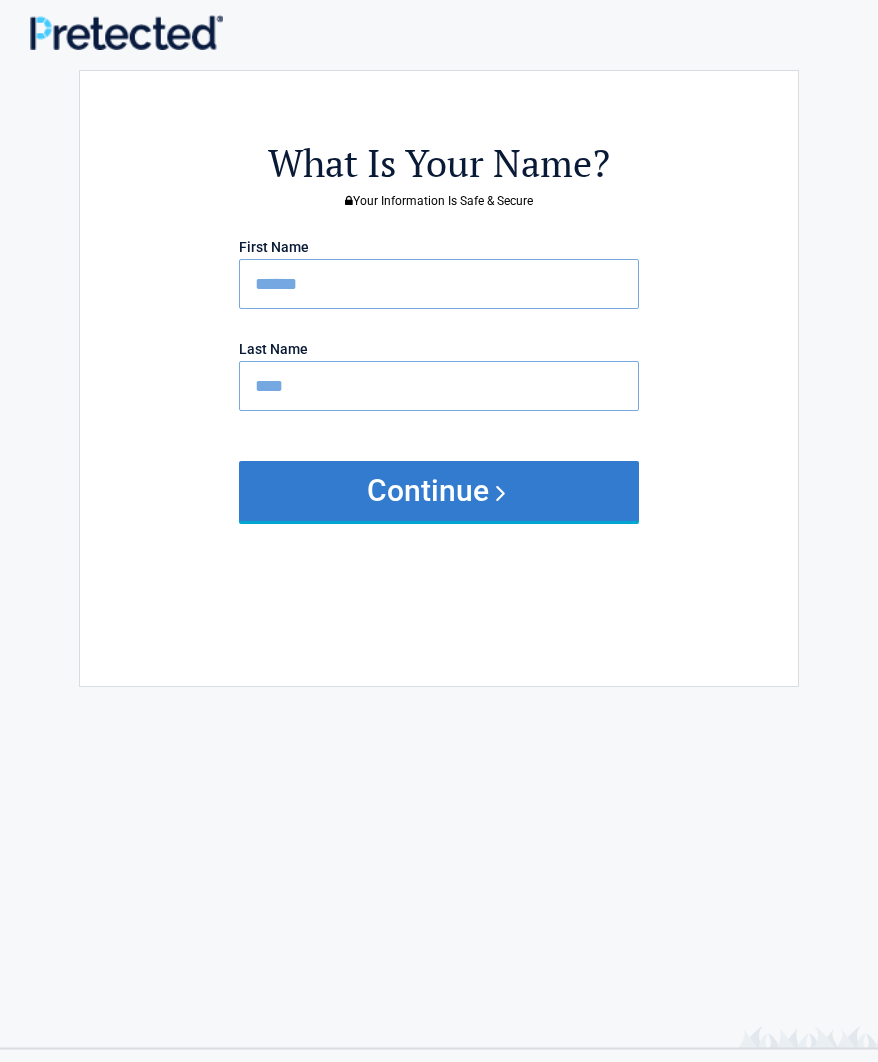 click on "Continue" at bounding box center [439, 491] 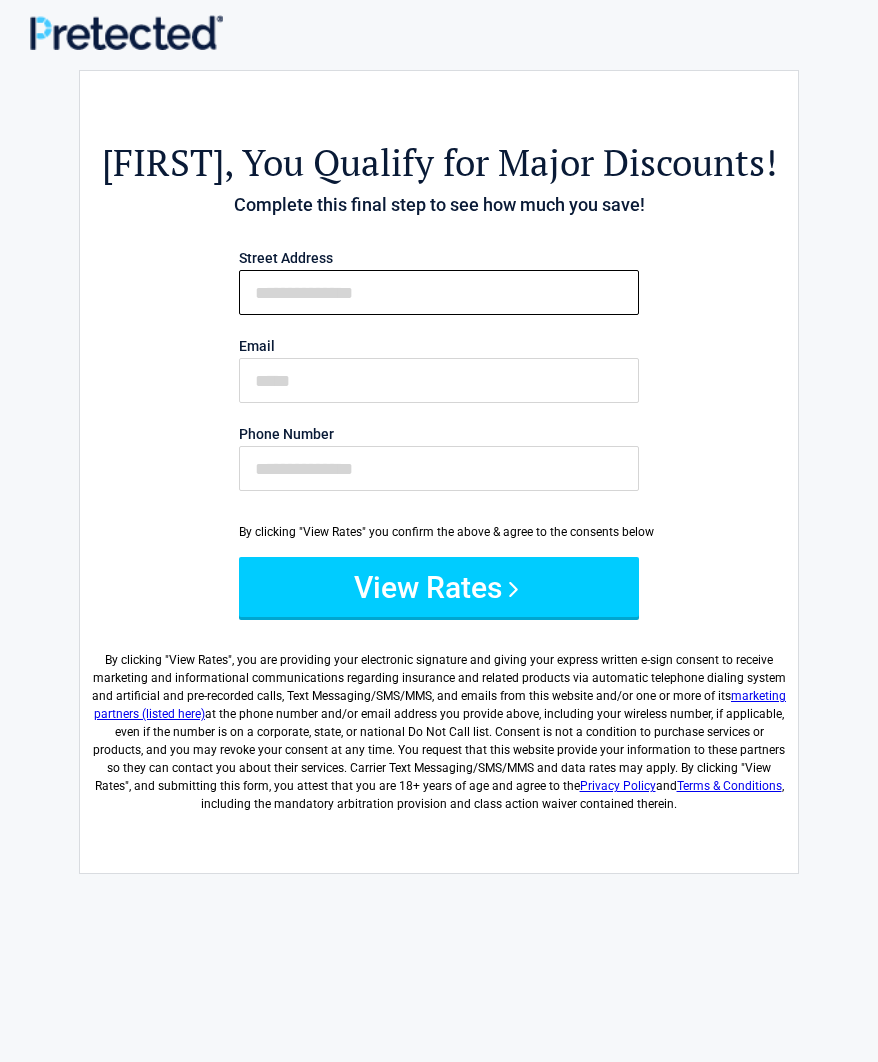 click on "First Name" at bounding box center (439, 292) 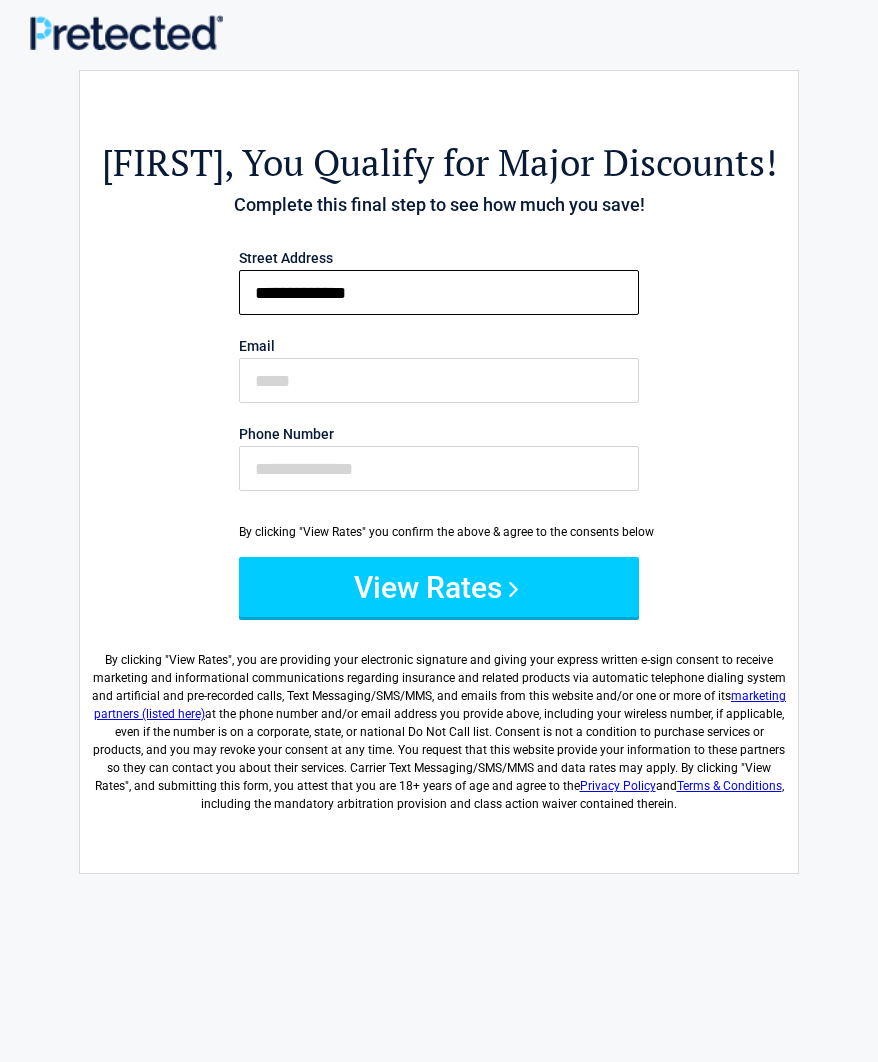 click on "**********" at bounding box center [439, 292] 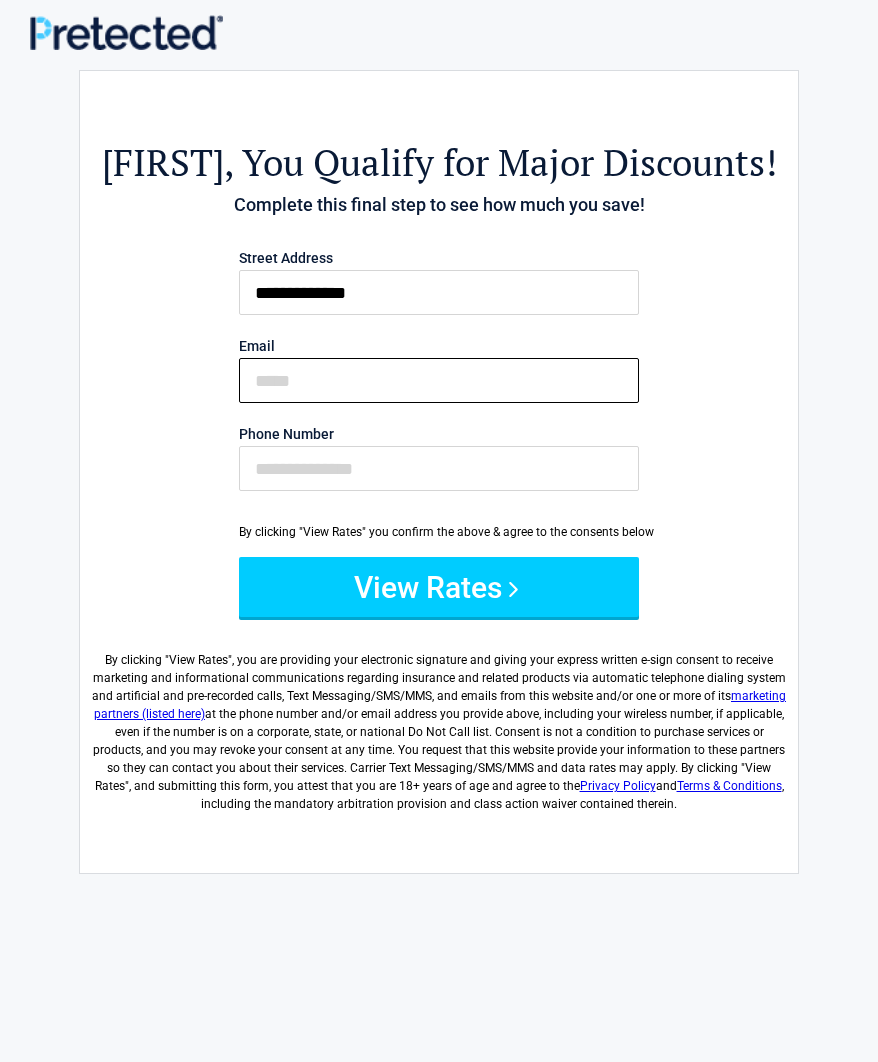 click on "Email" at bounding box center [439, 380] 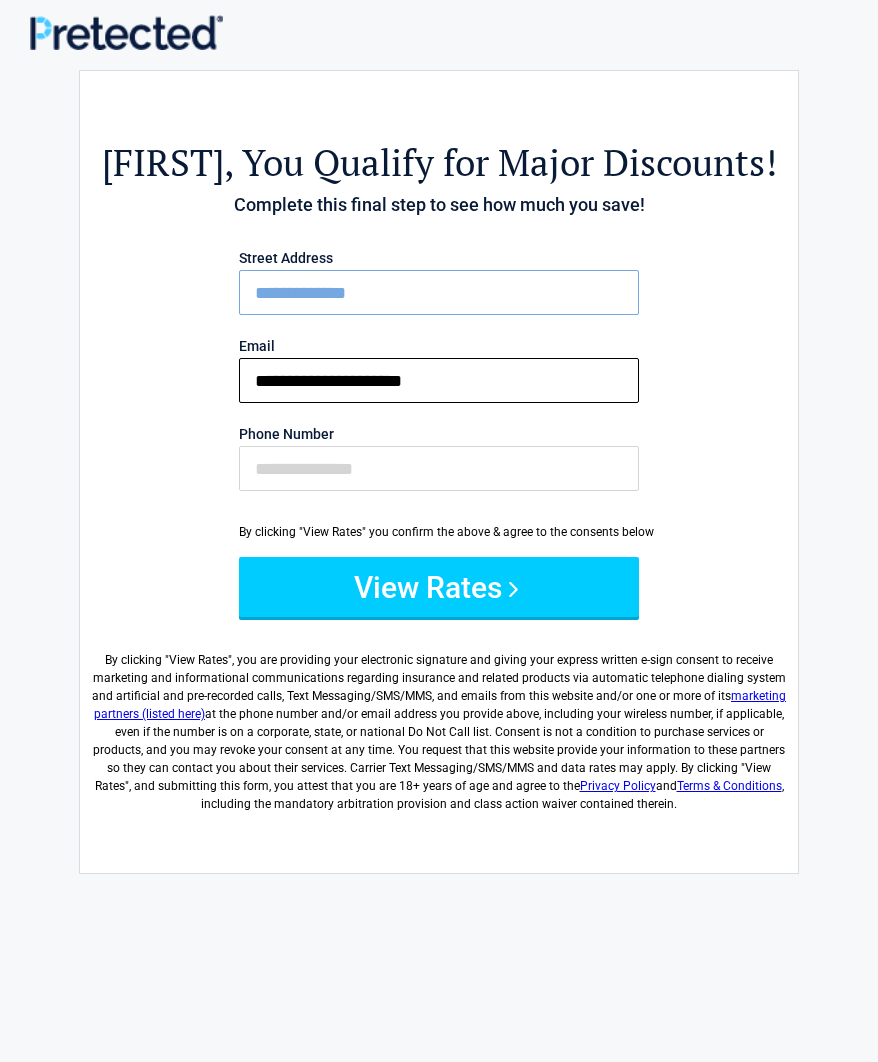 type on "**********" 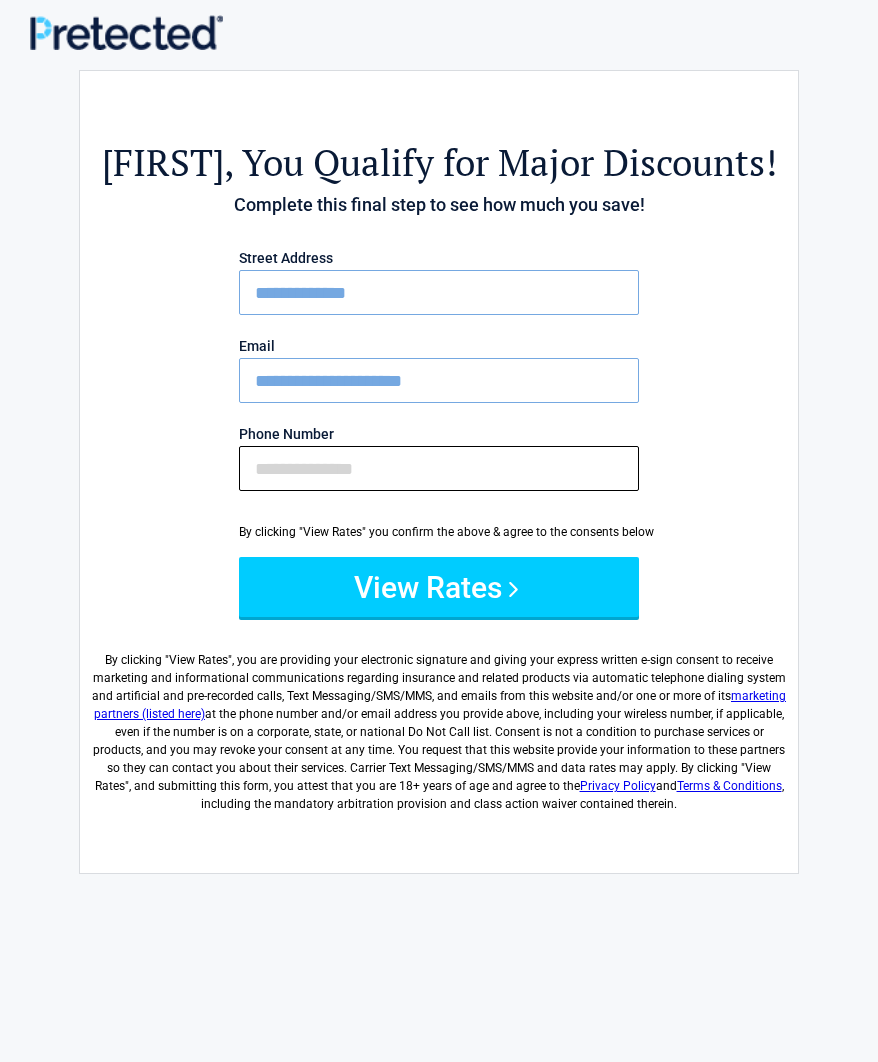 click on "Phone Number" at bounding box center [439, 468] 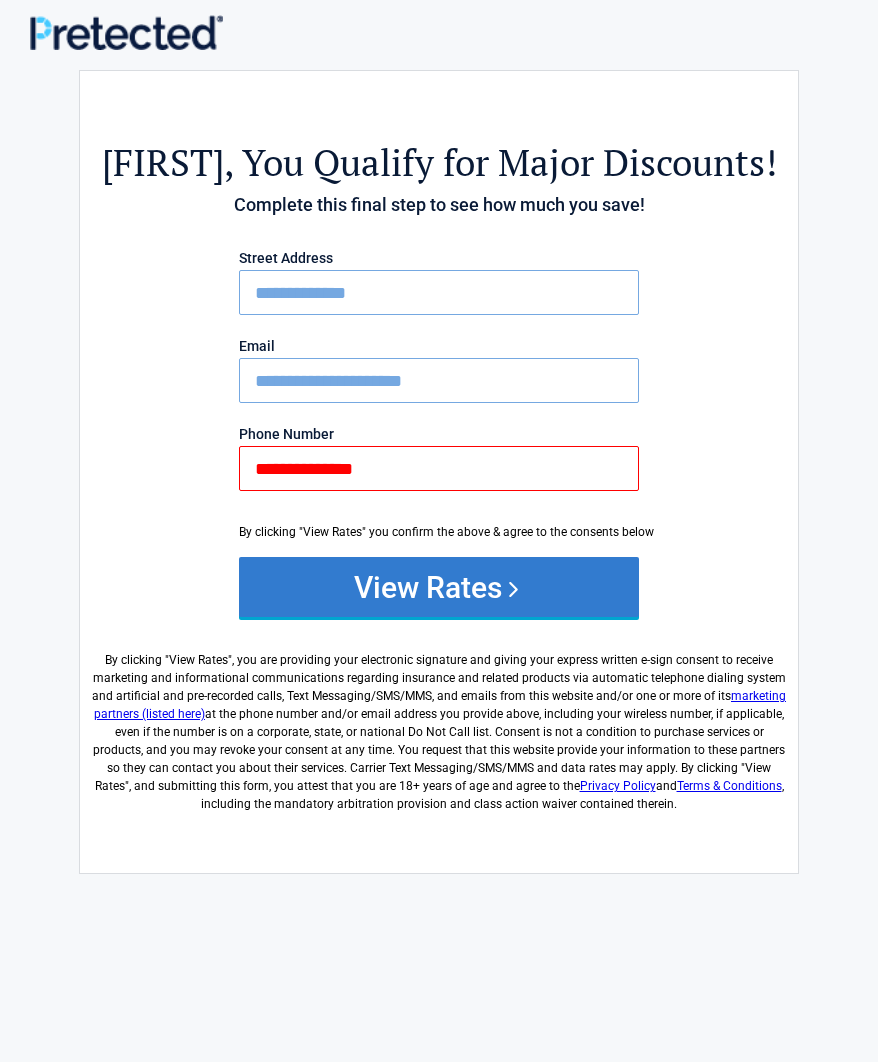 click on "View Rates" at bounding box center (439, 587) 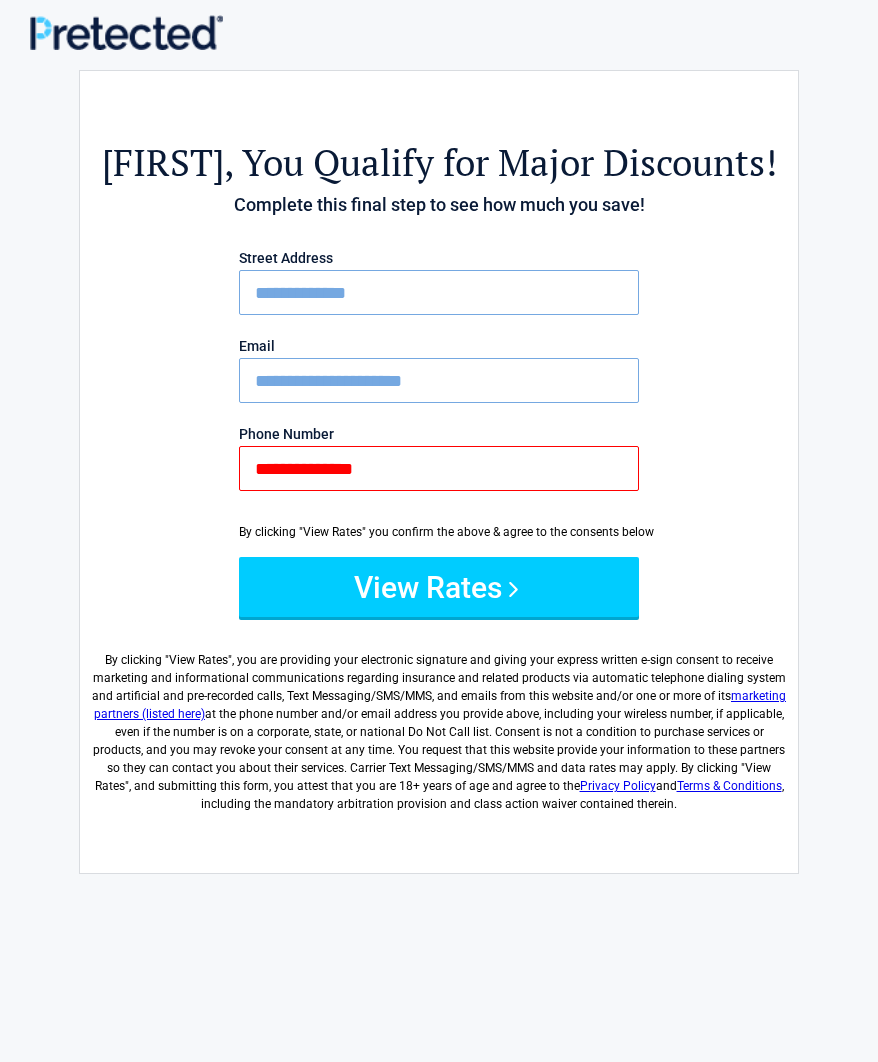 click on "**********" at bounding box center (439, 468) 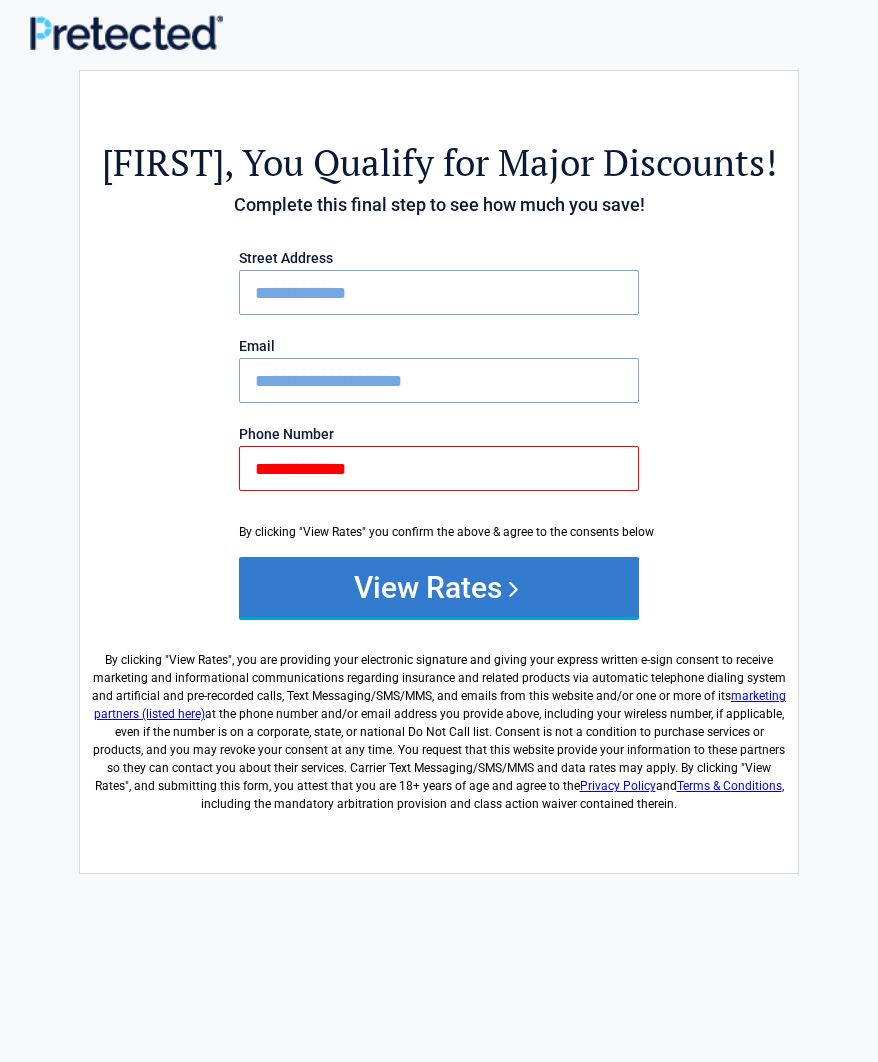 click on "View Rates" at bounding box center (439, 587) 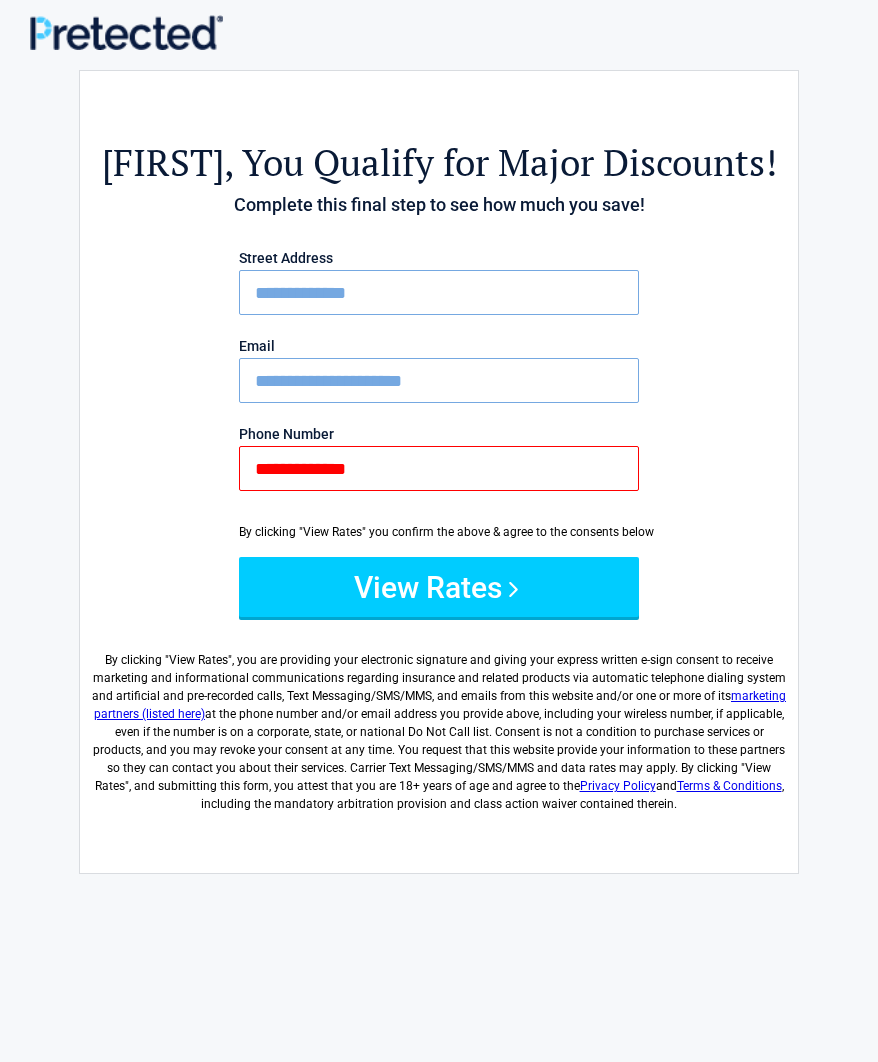click on "**********" at bounding box center [439, 468] 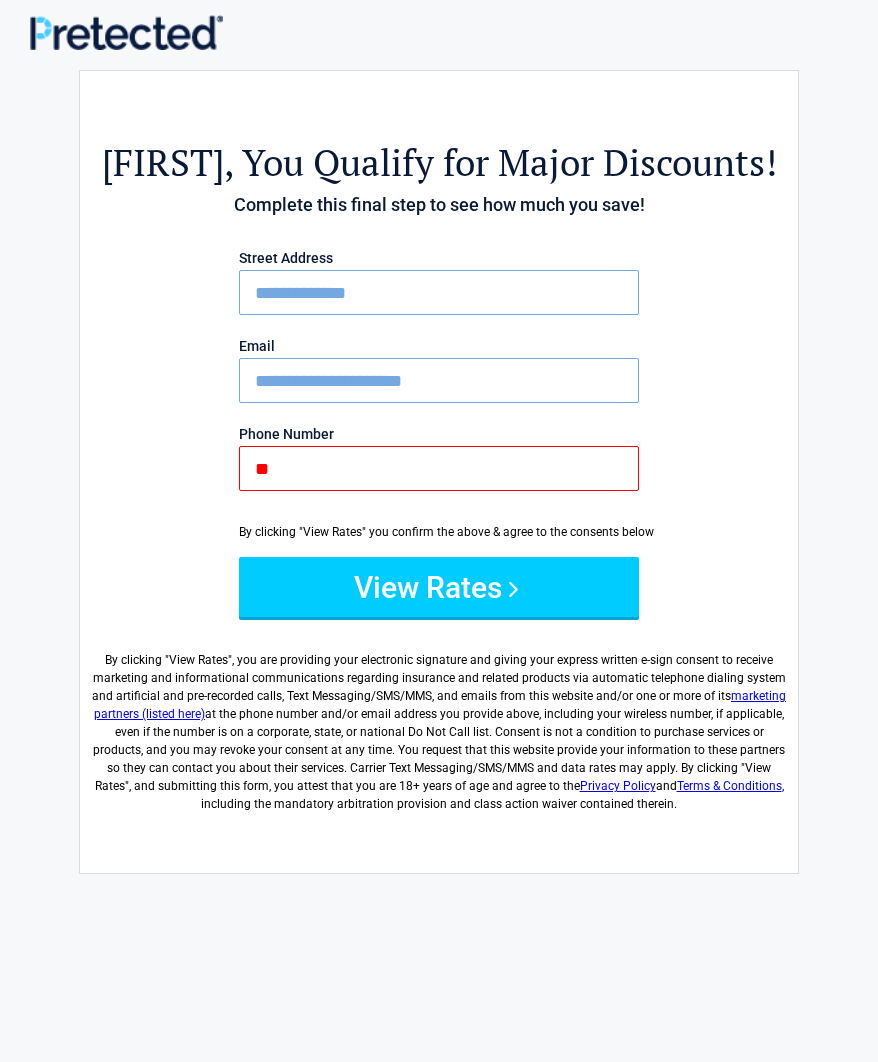 type on "*" 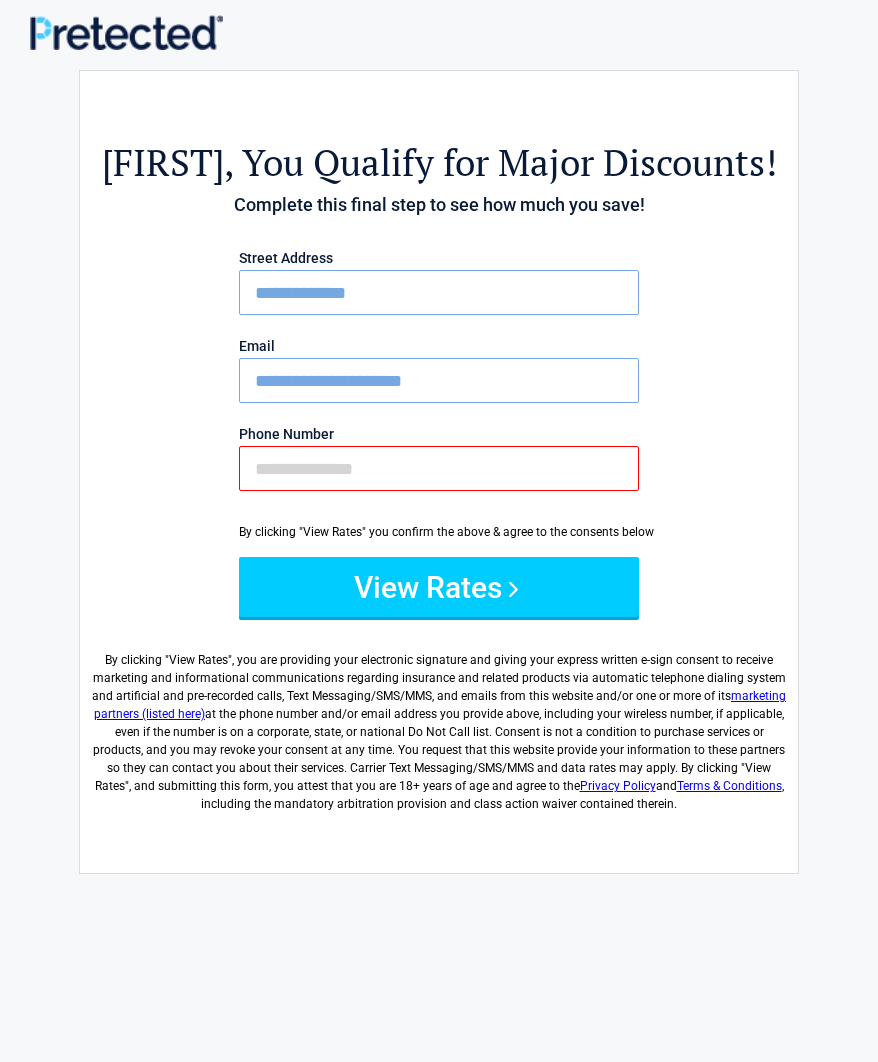 click on "Phone Number" at bounding box center [439, 468] 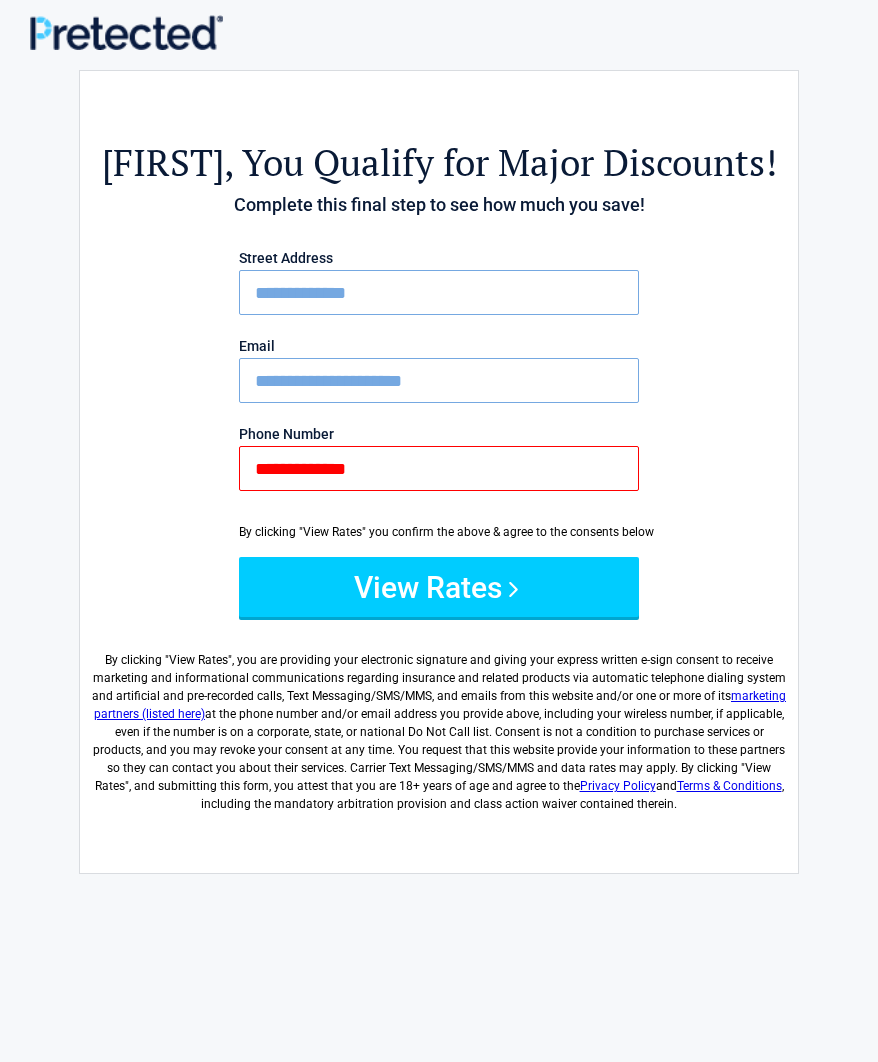 click on "**********" at bounding box center (439, 375) 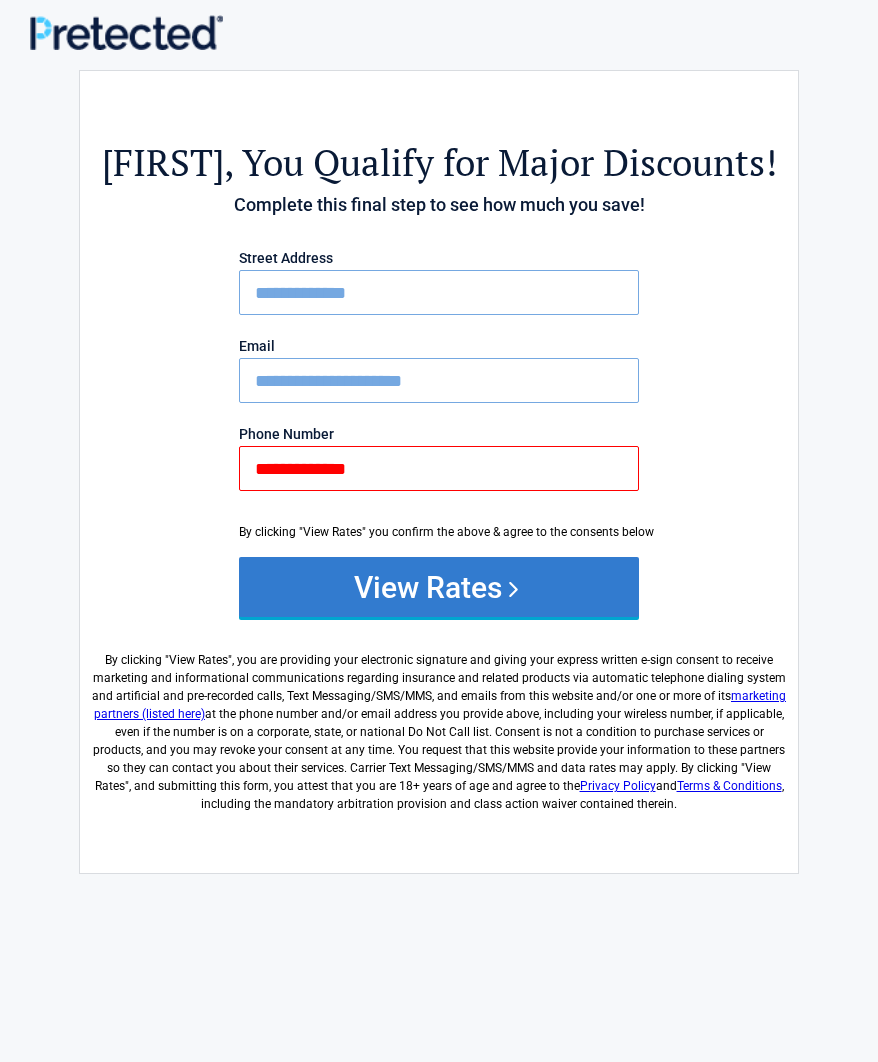 click on "View Rates" at bounding box center [439, 587] 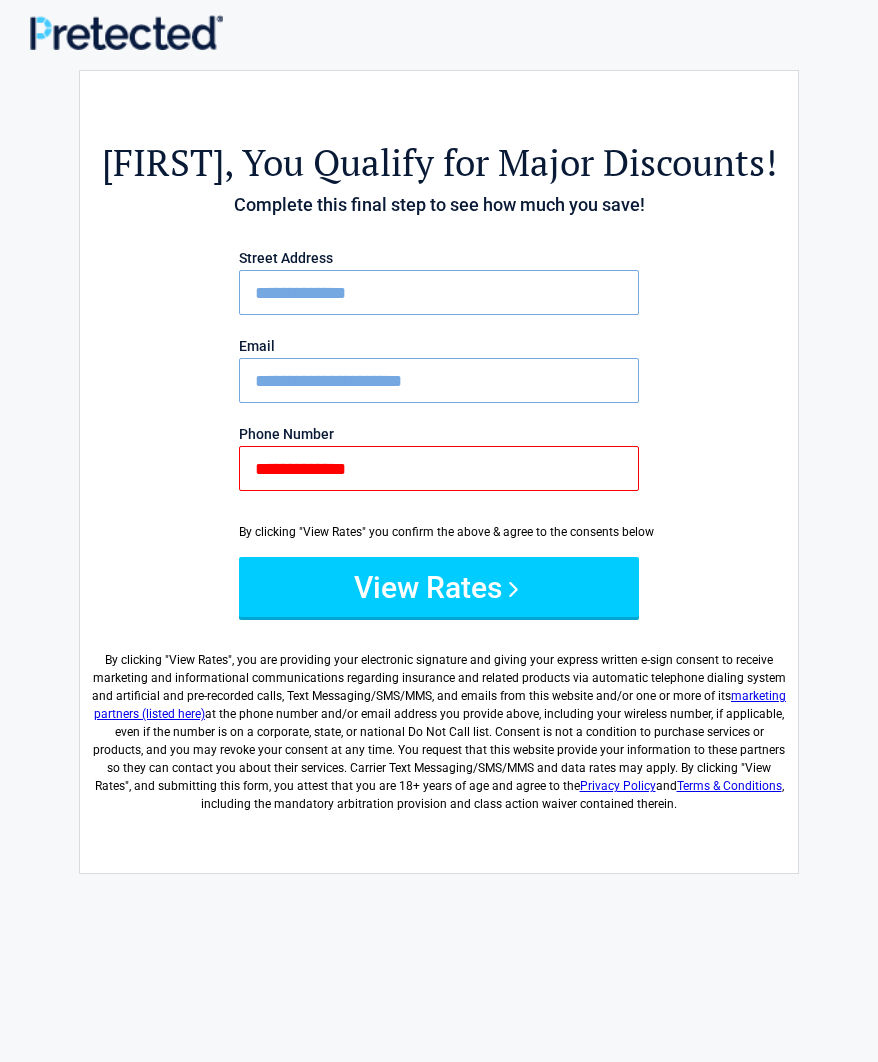 click on "**********" at bounding box center [439, 468] 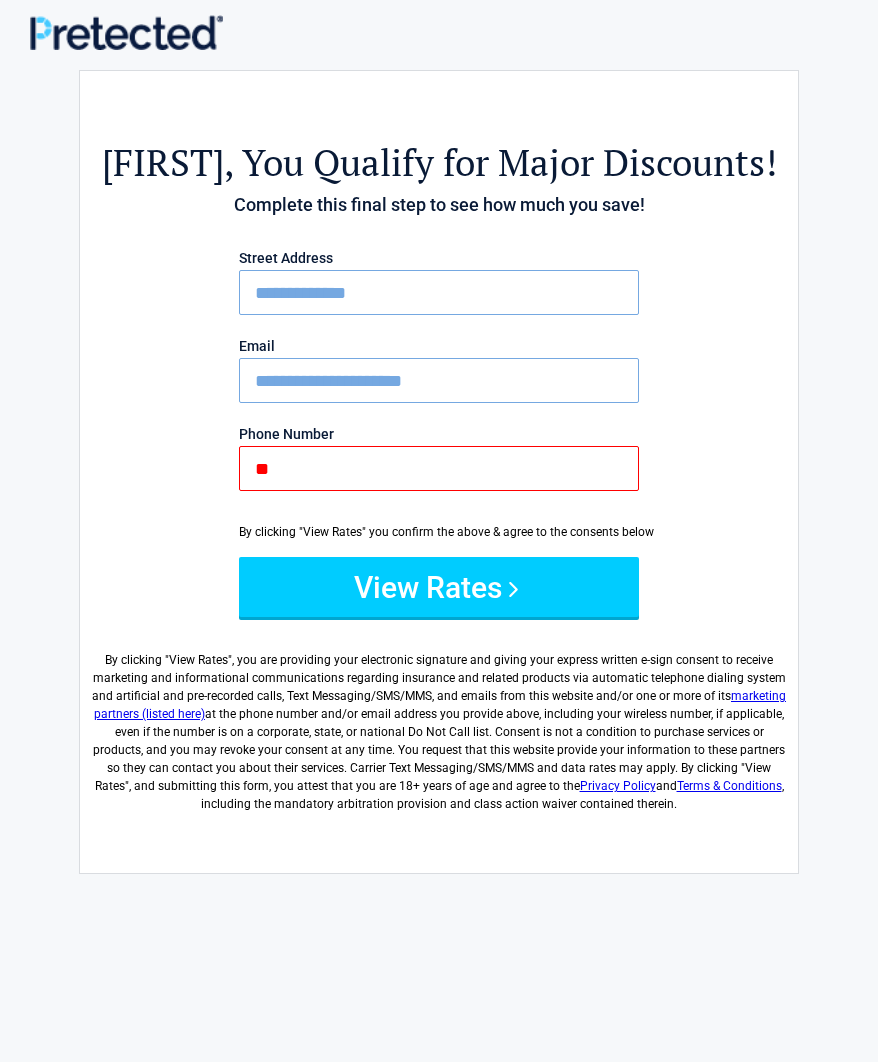type on "*" 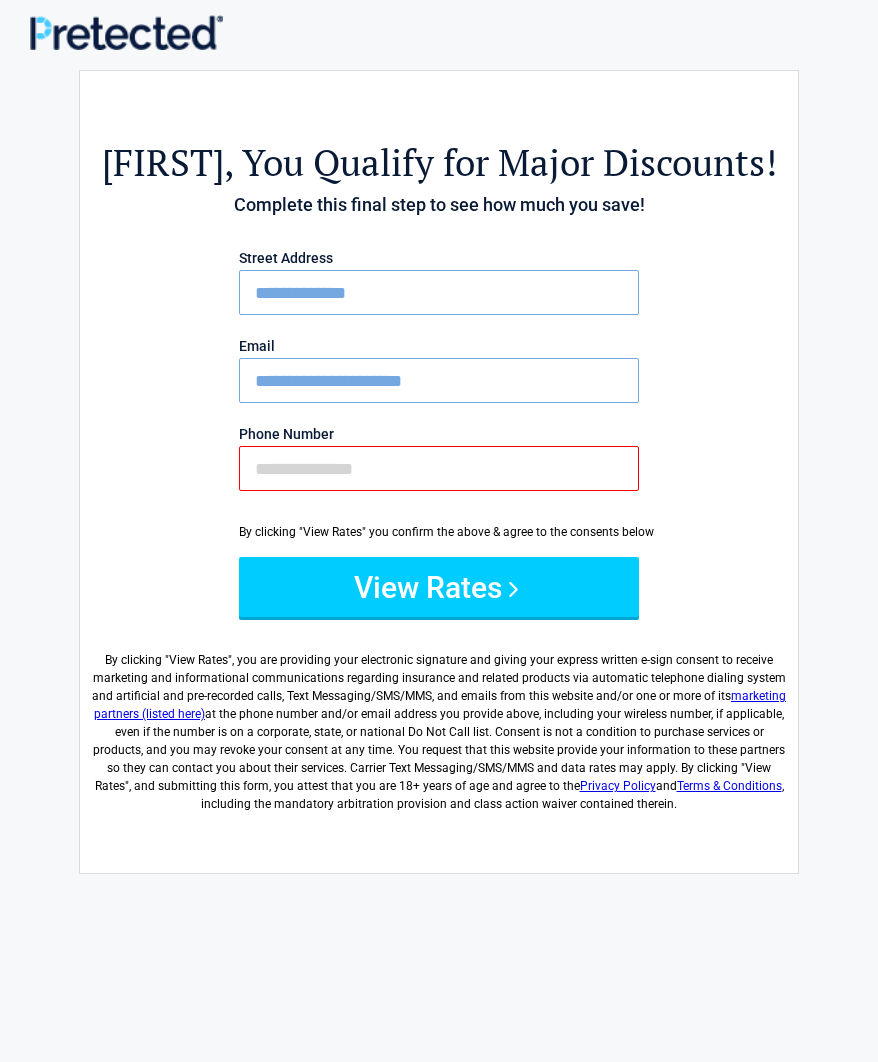 click on "Phone Number" at bounding box center (439, 468) 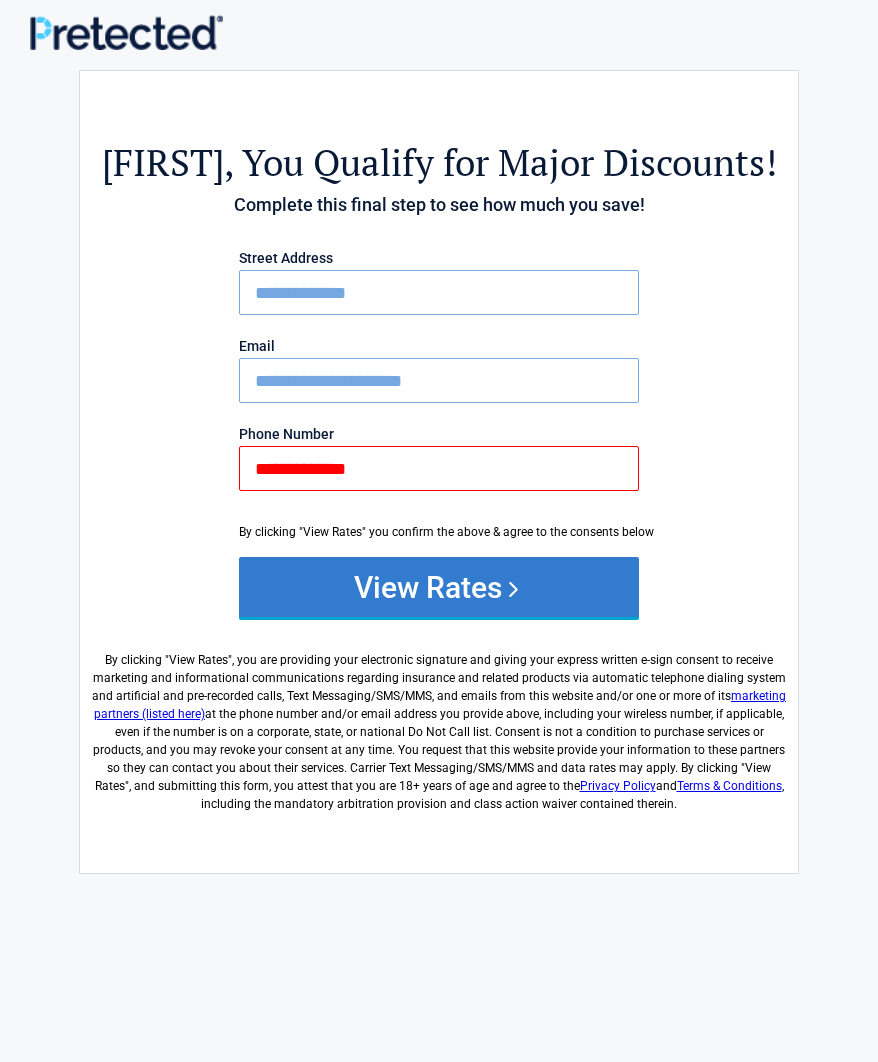 click on "View Rates" at bounding box center [439, 587] 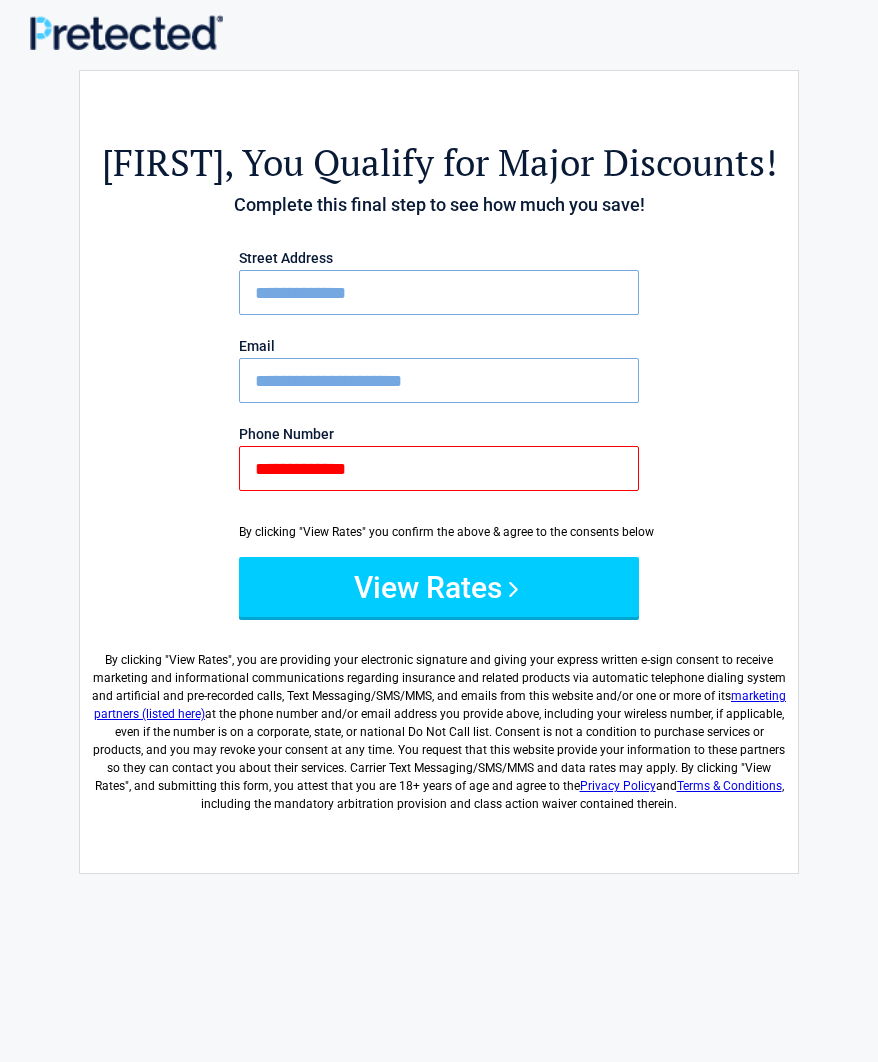 click on "View Rates" at bounding box center (439, 587) 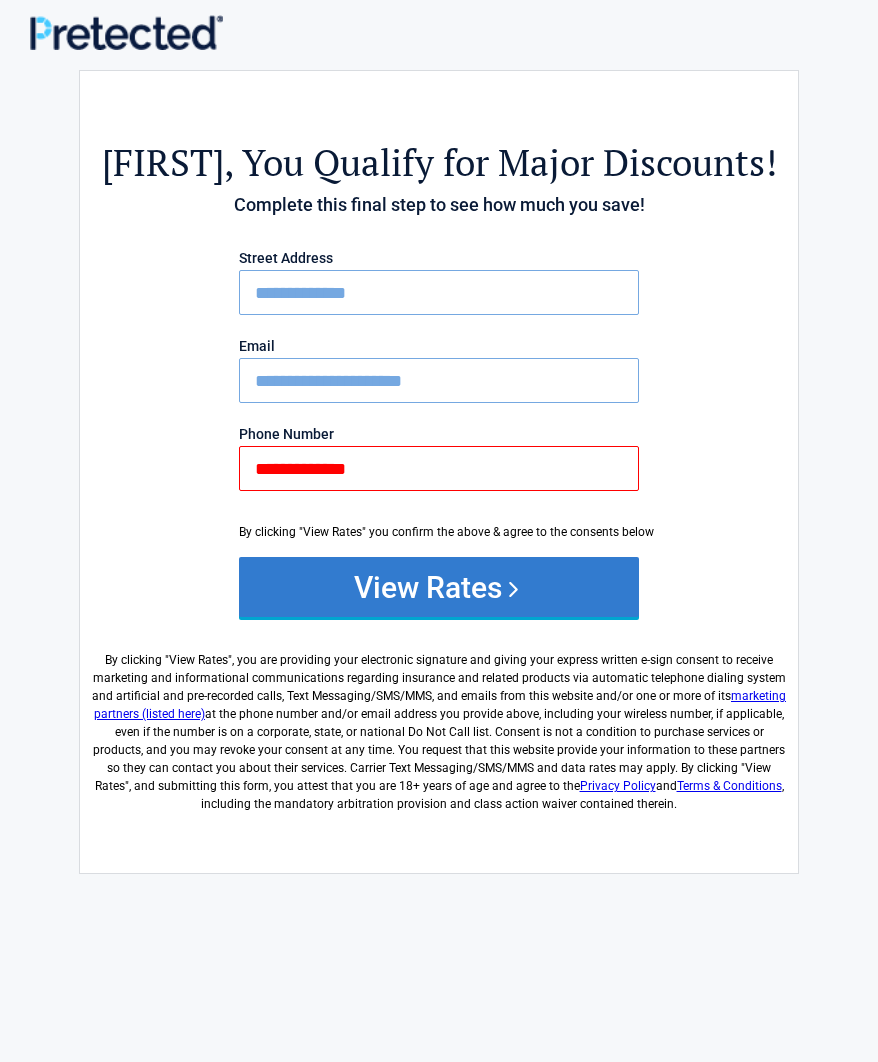 click on "View Rates" at bounding box center [439, 587] 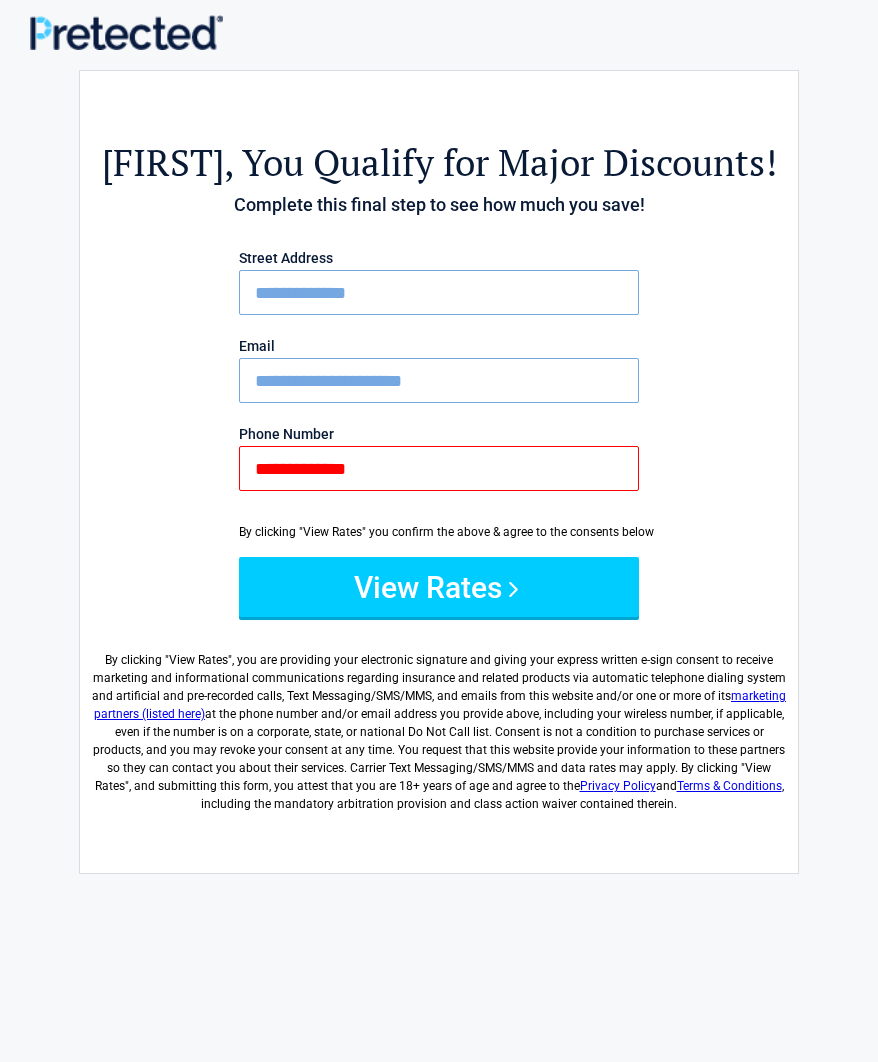click on "By clicking "View Rates" you confirm the above & agree to the consents below" at bounding box center (439, 532) 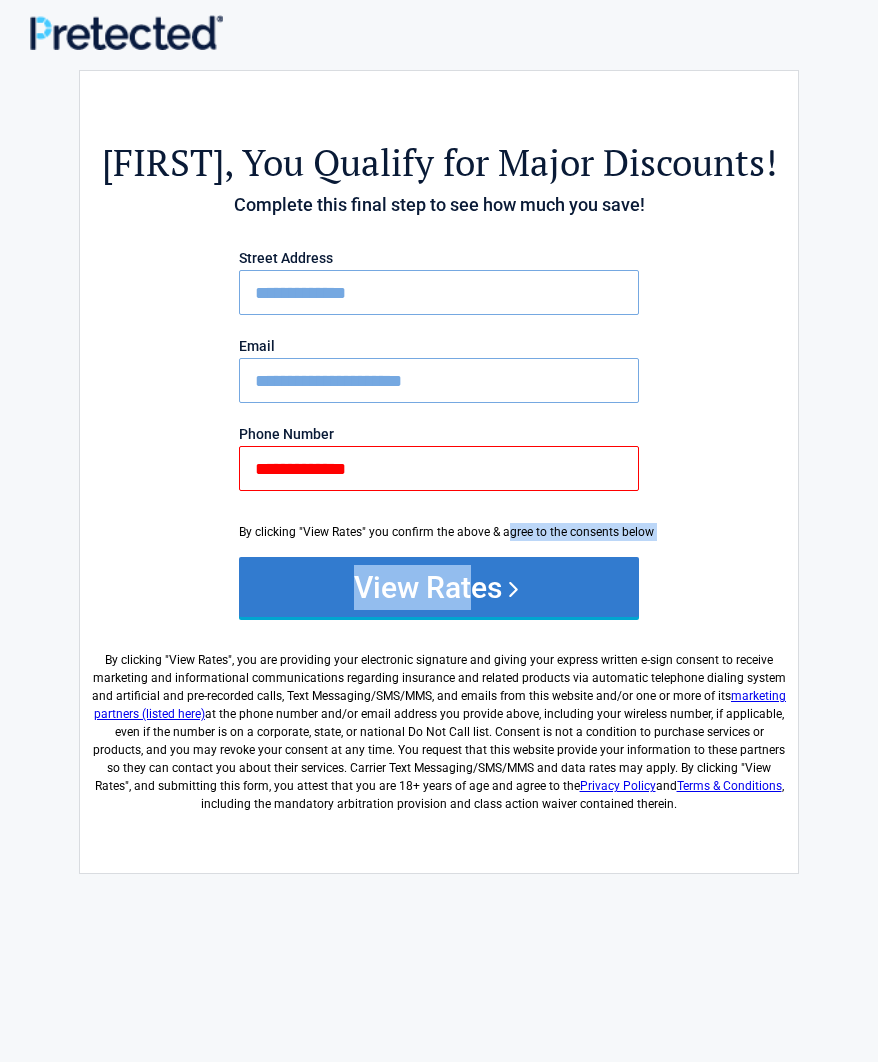 drag, startPoint x: 470, startPoint y: 557, endPoint x: 471, endPoint y: 581, distance: 24.020824 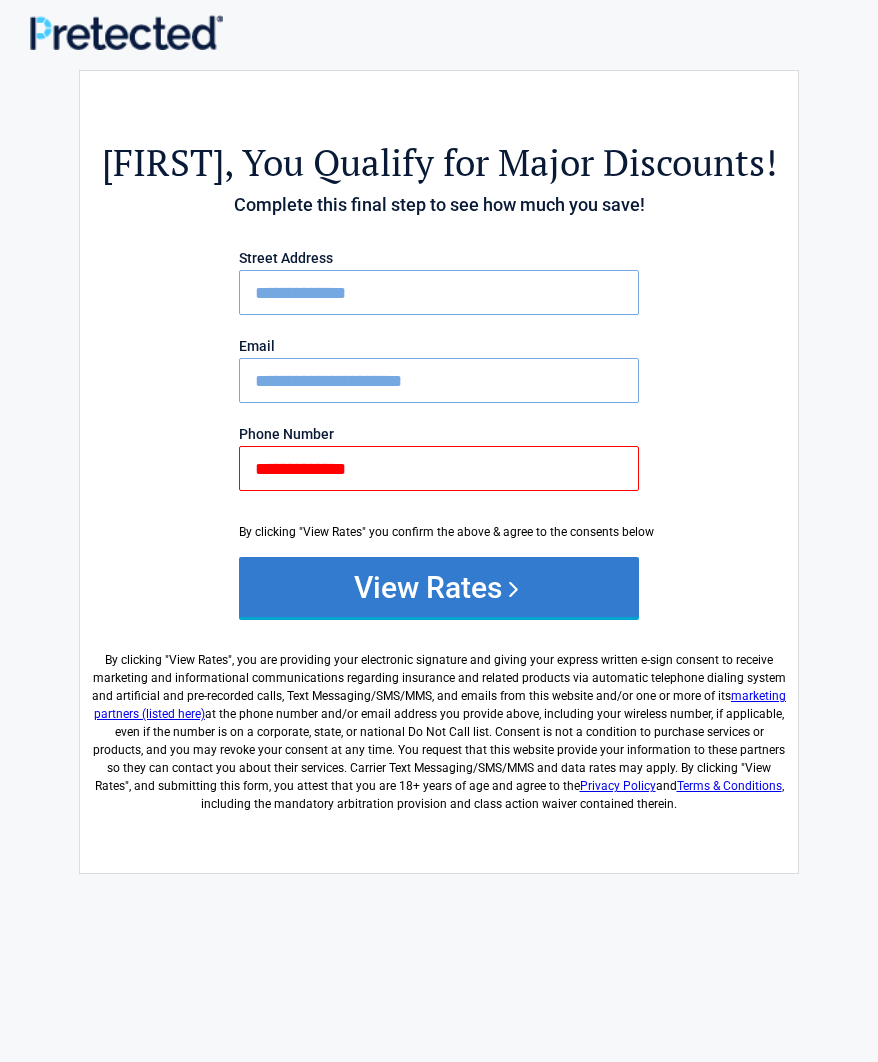 click on "View Rates" at bounding box center [439, 587] 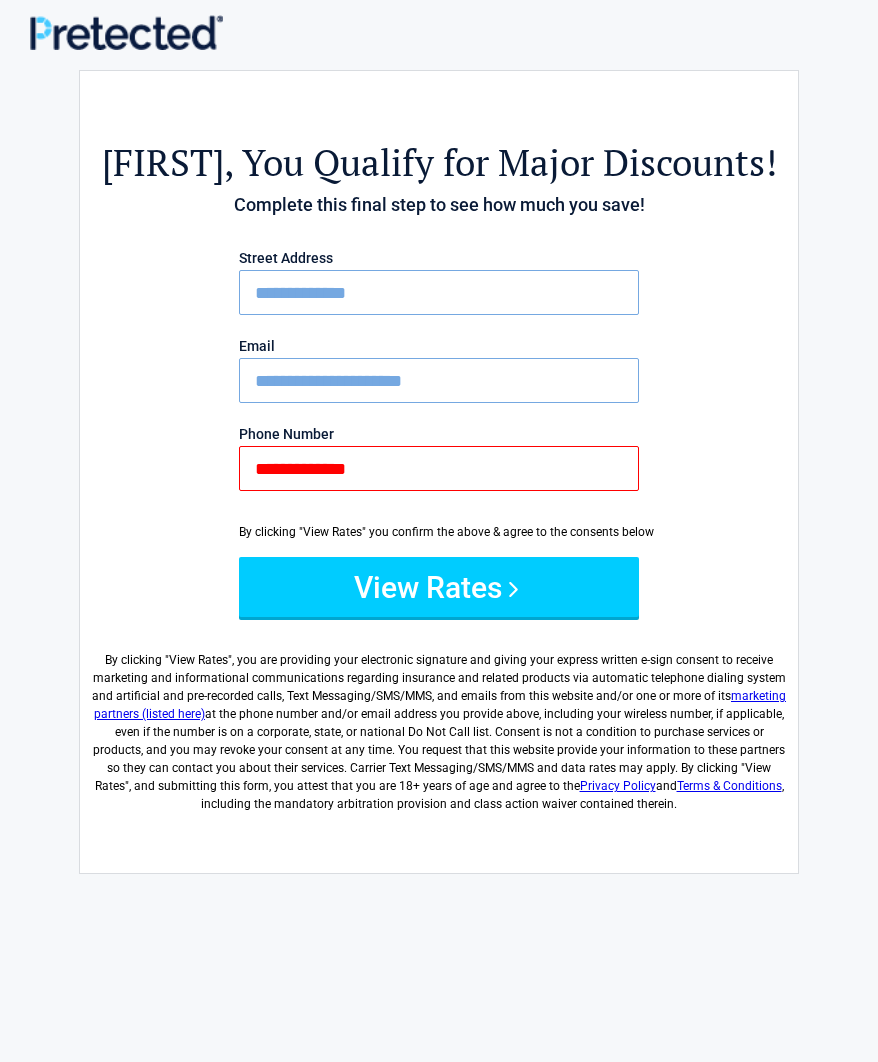 click on "**********" at bounding box center (439, 468) 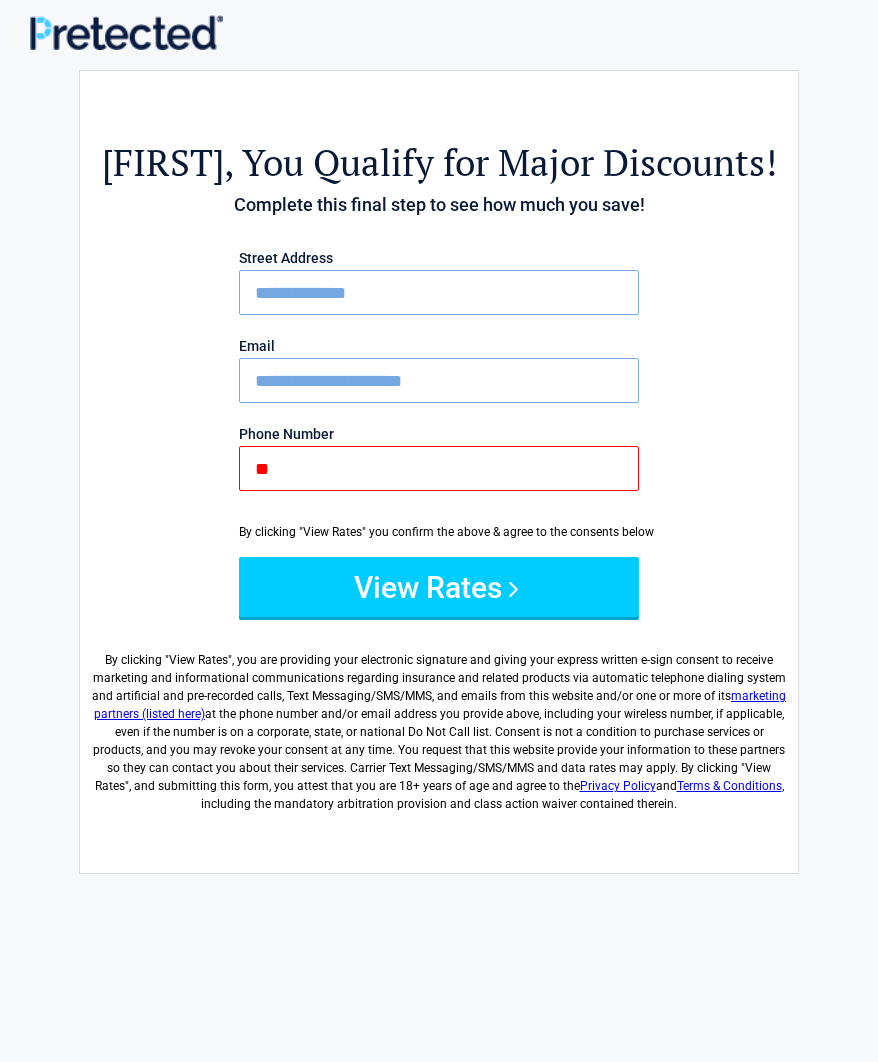 type on "*" 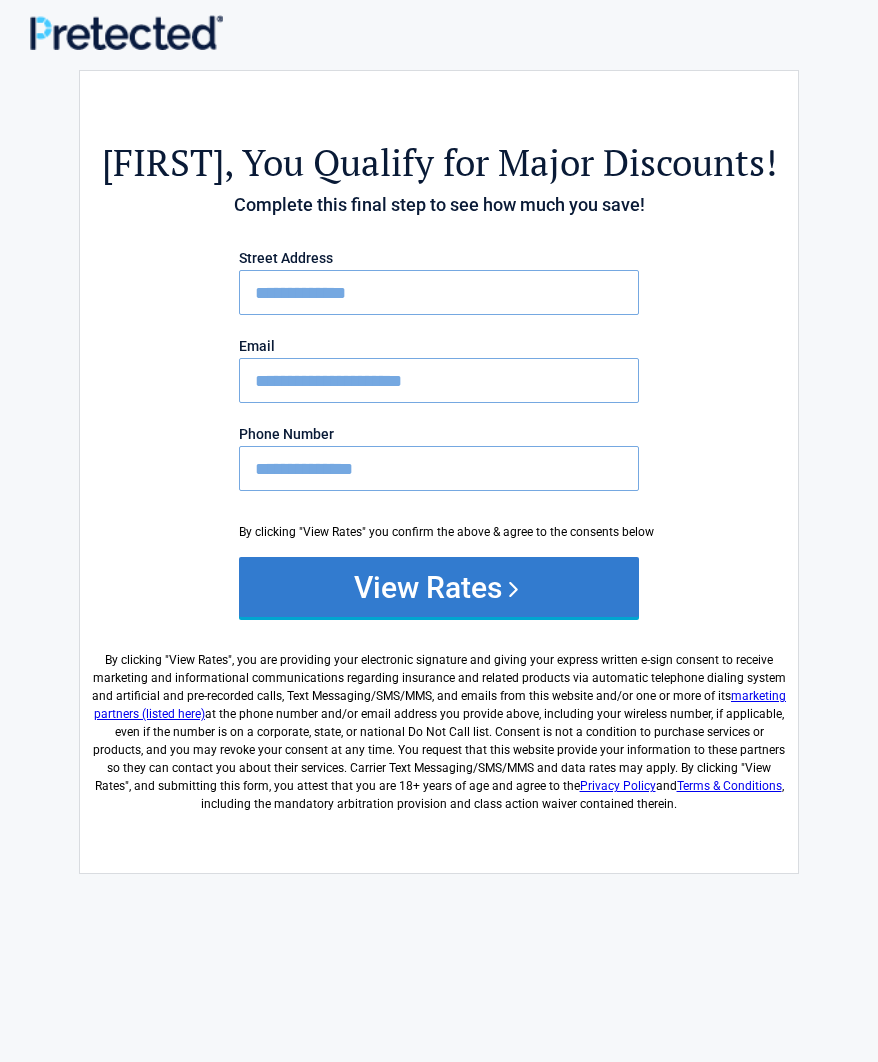 type on "**********" 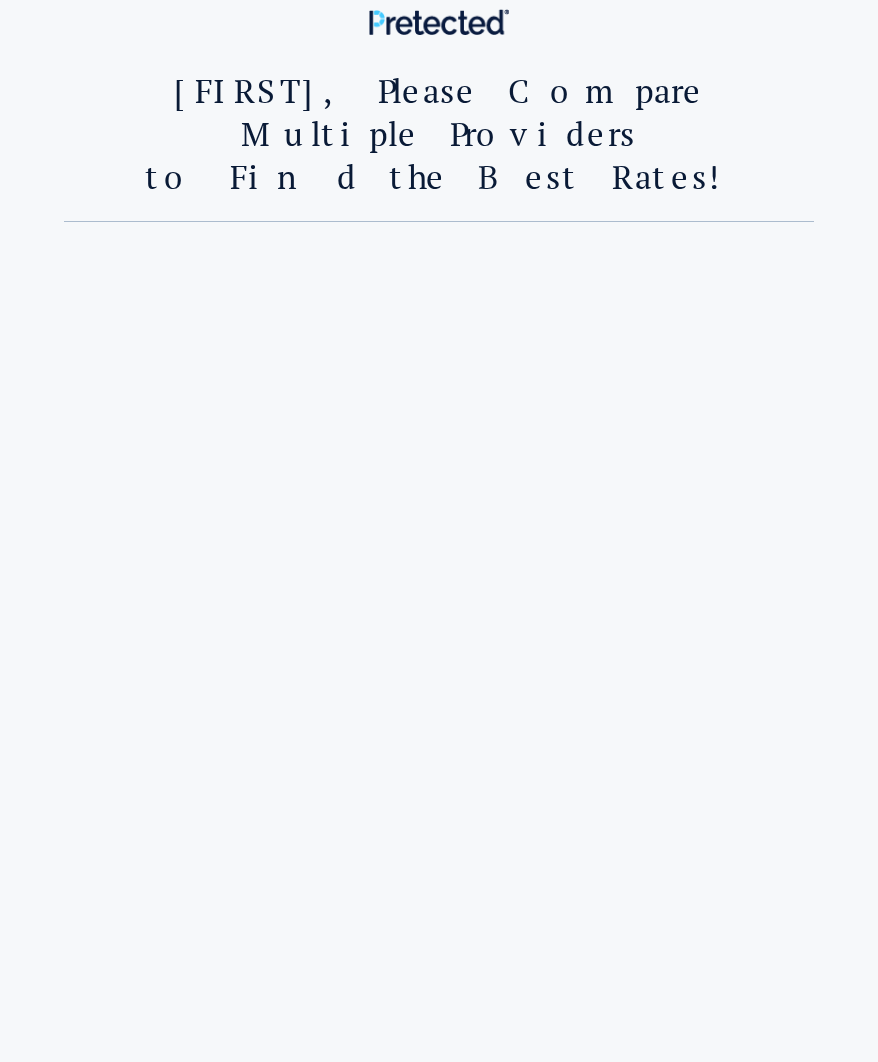 scroll, scrollTop: 0, scrollLeft: 0, axis: both 